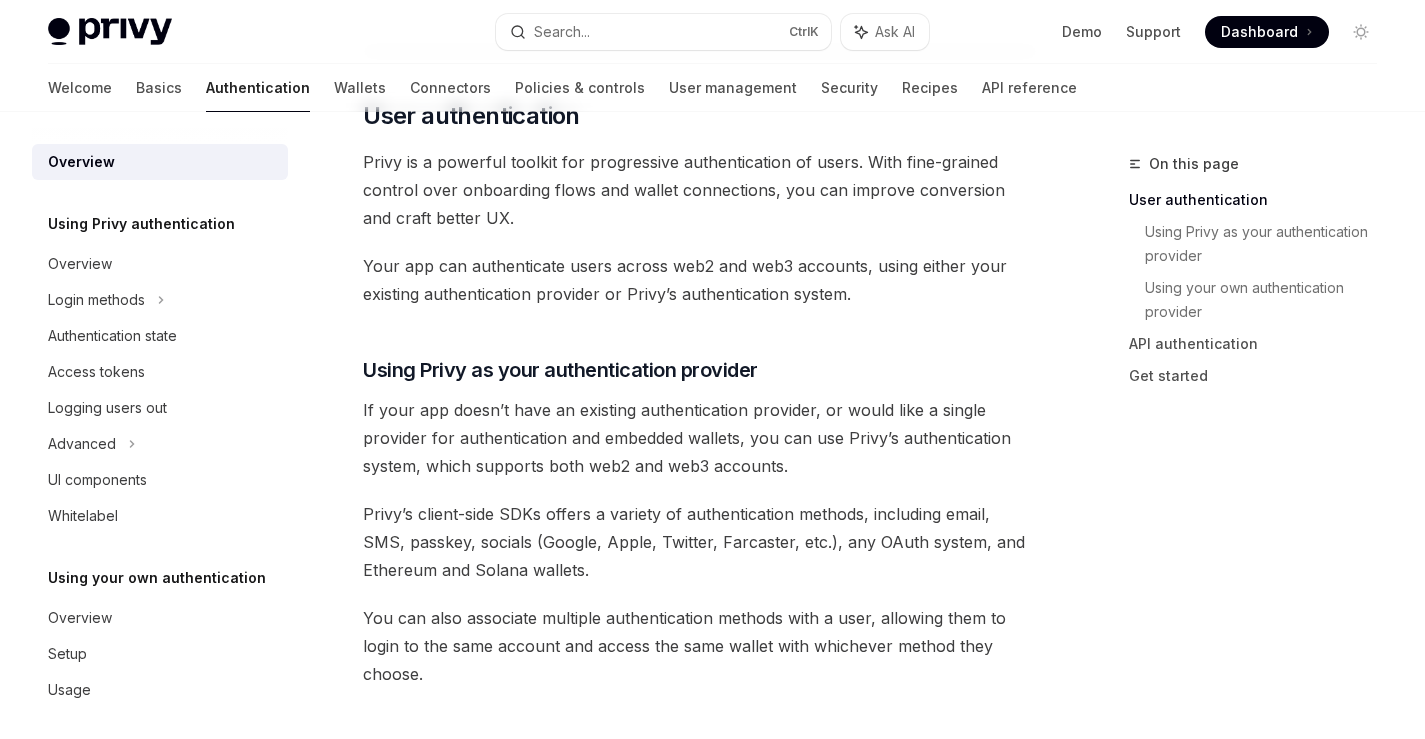 scroll, scrollTop: 480, scrollLeft: 0, axis: vertical 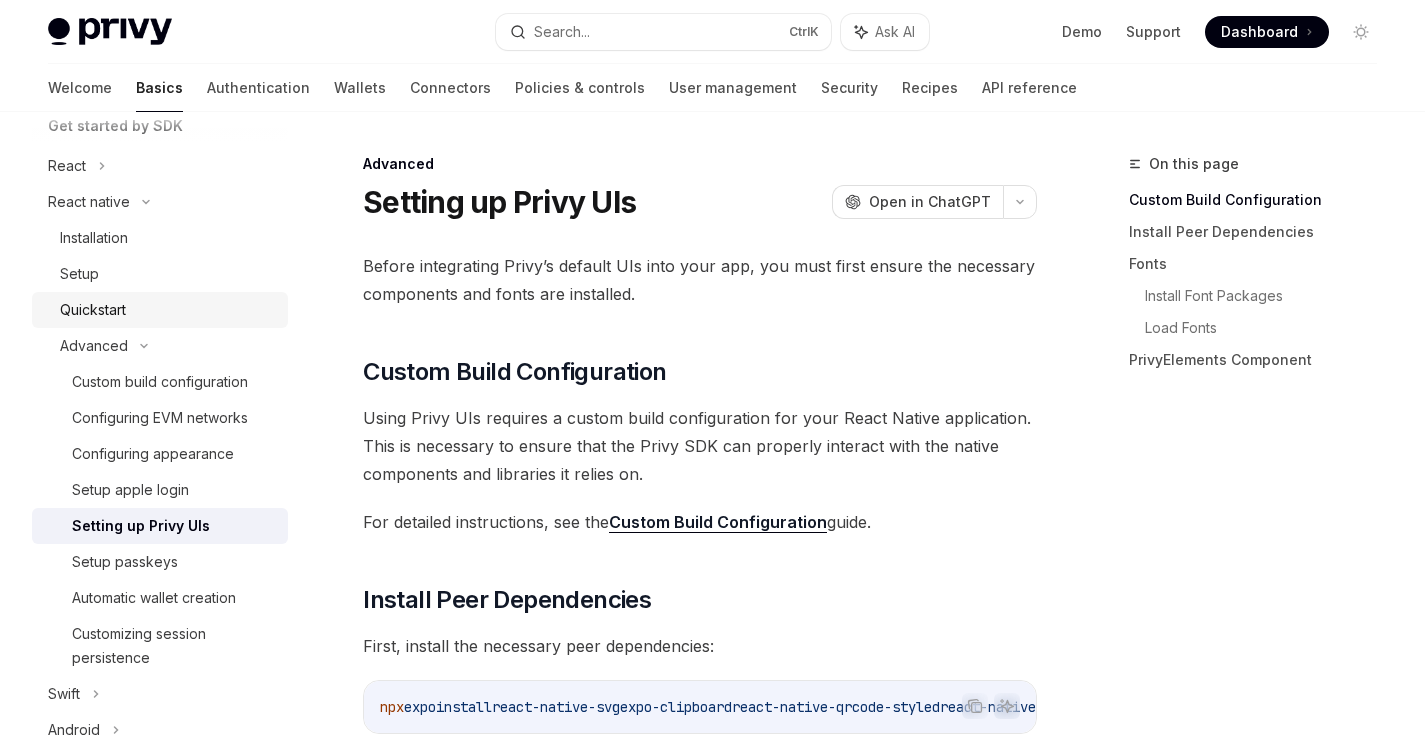 click on "Quickstart" at bounding box center (160, 310) 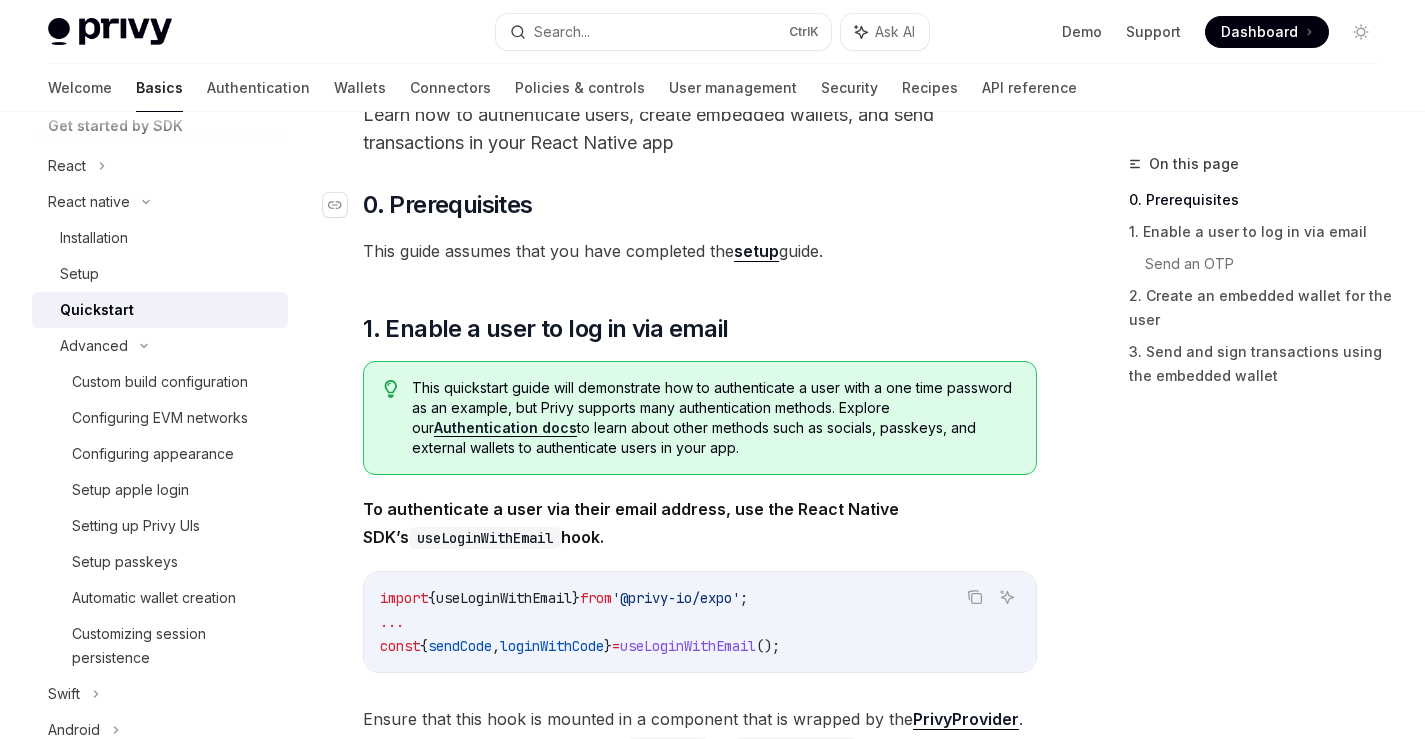 scroll, scrollTop: 120, scrollLeft: 0, axis: vertical 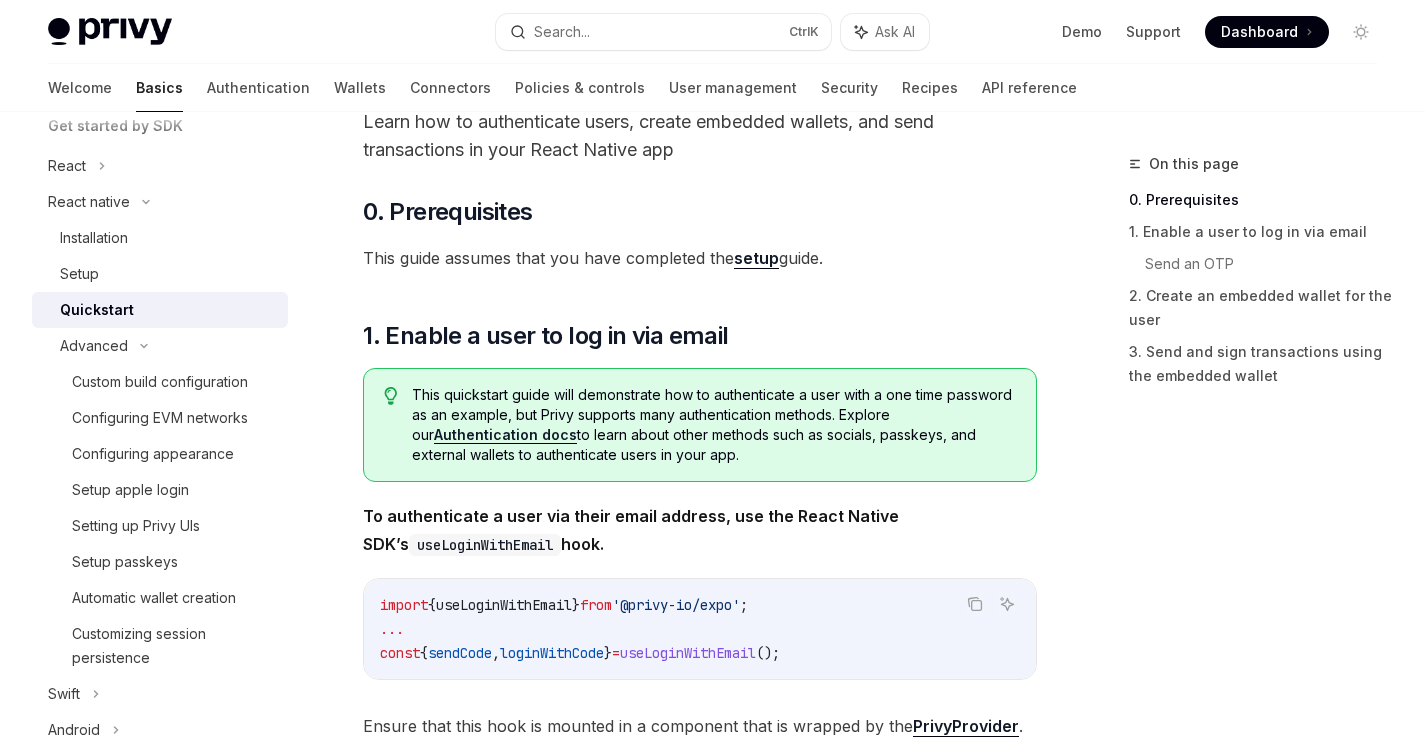 click on "setup" at bounding box center (756, 258) 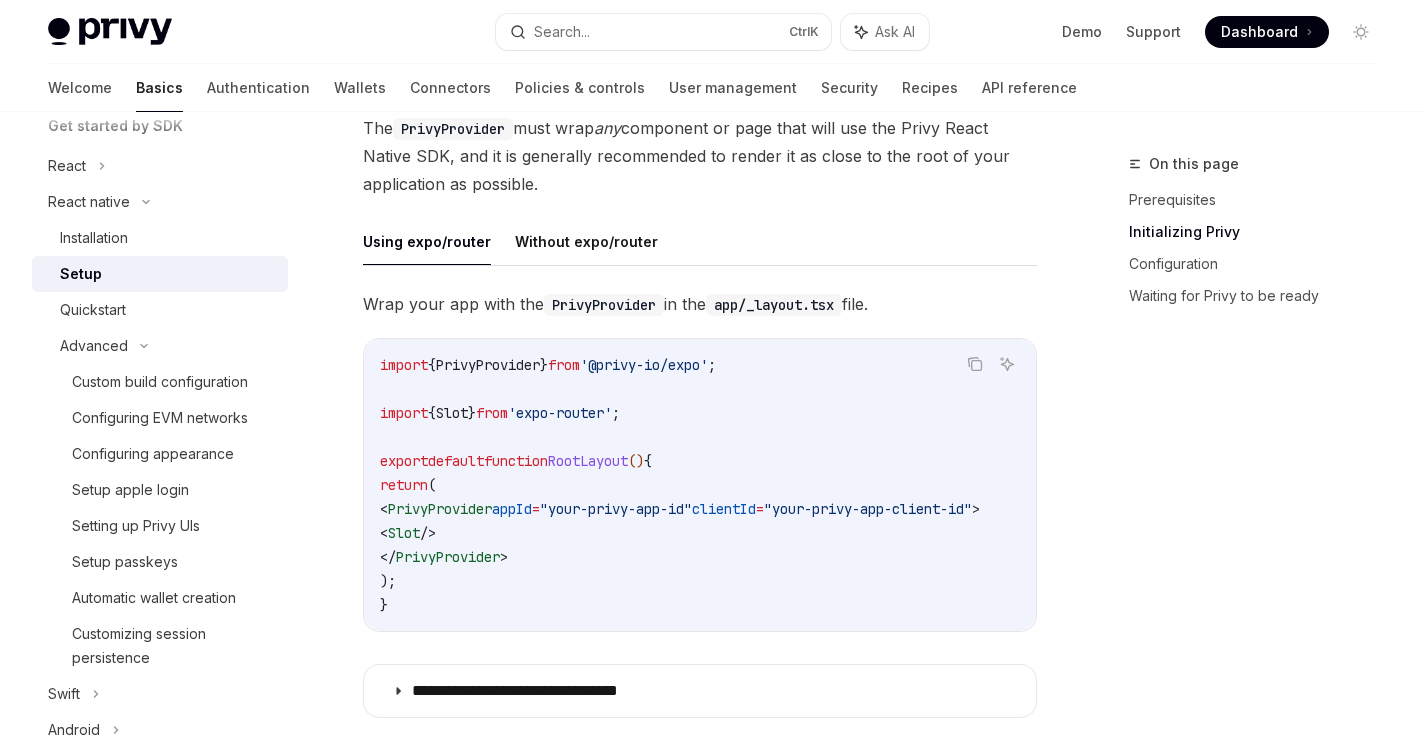 scroll, scrollTop: 240, scrollLeft: 0, axis: vertical 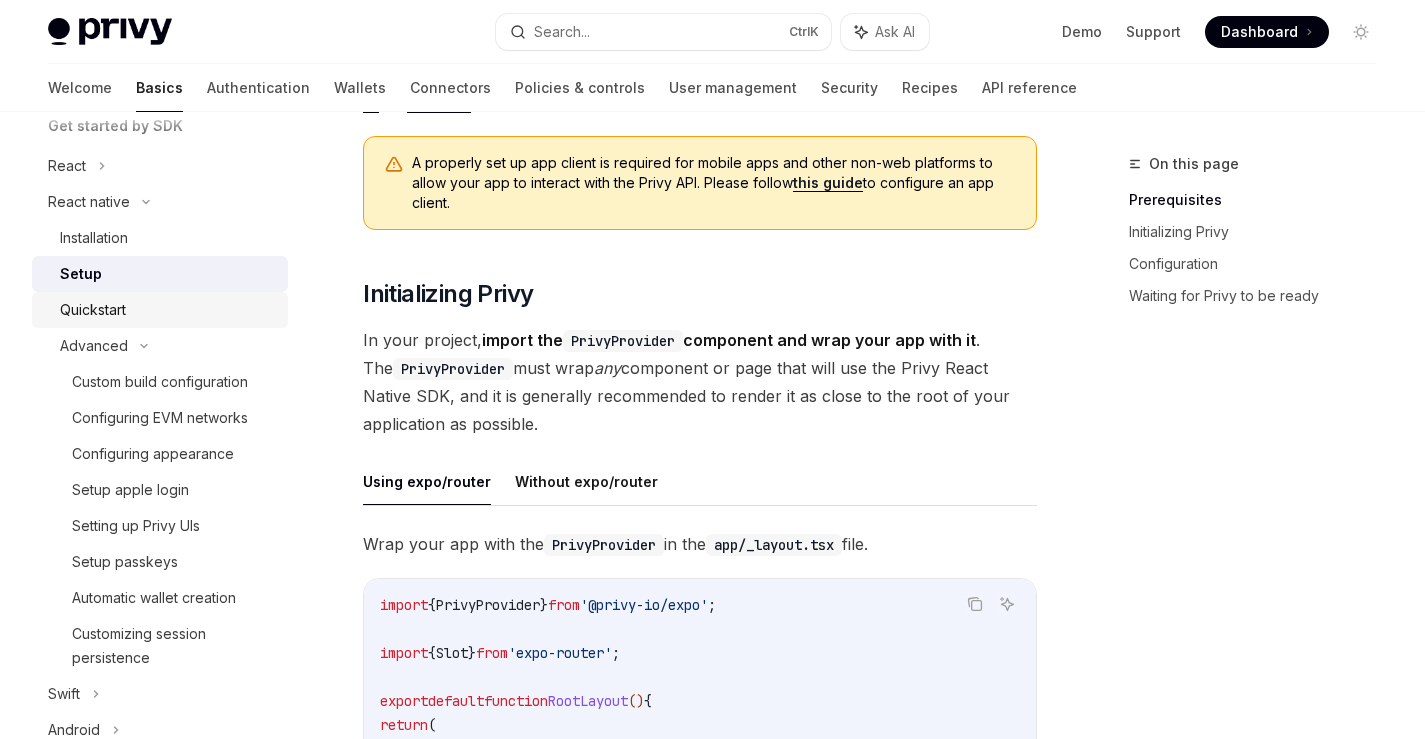 click on "Quickstart" at bounding box center [168, 310] 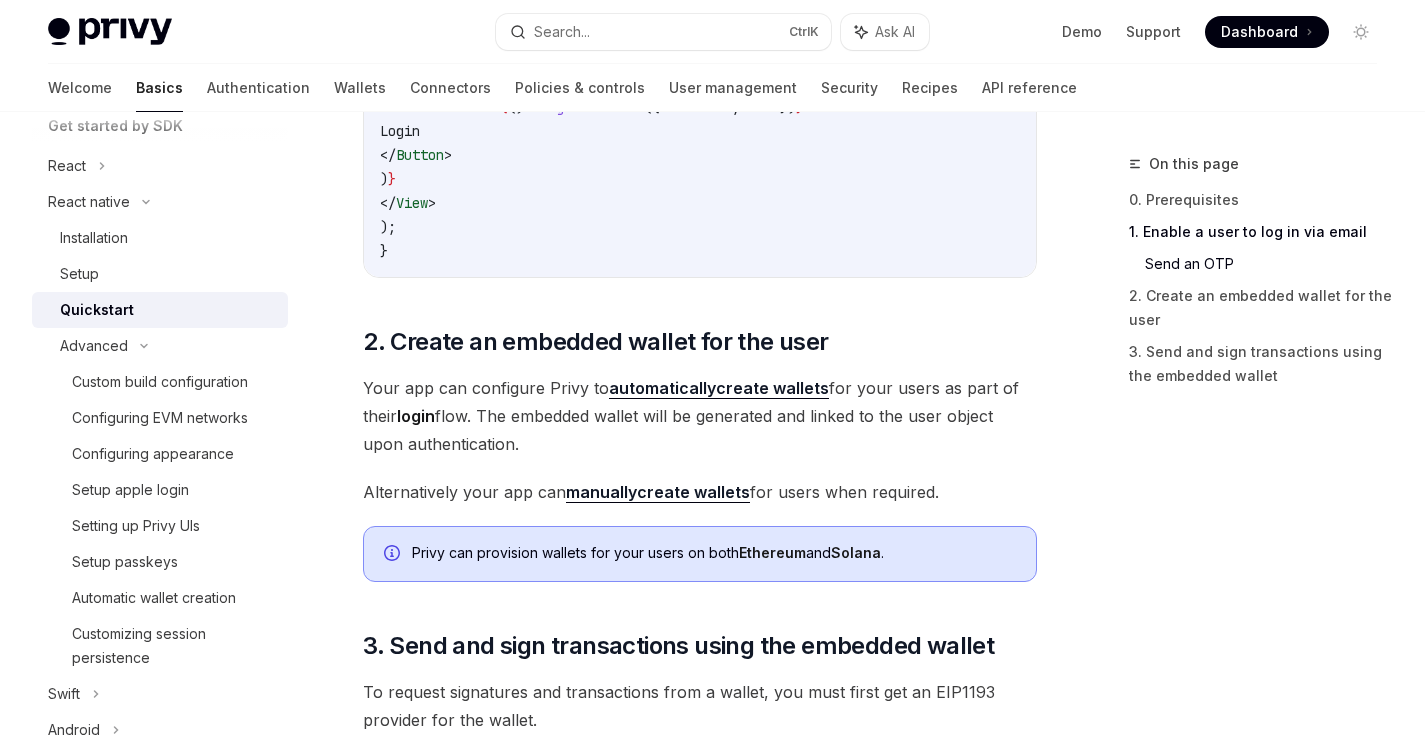 scroll, scrollTop: 1800, scrollLeft: 0, axis: vertical 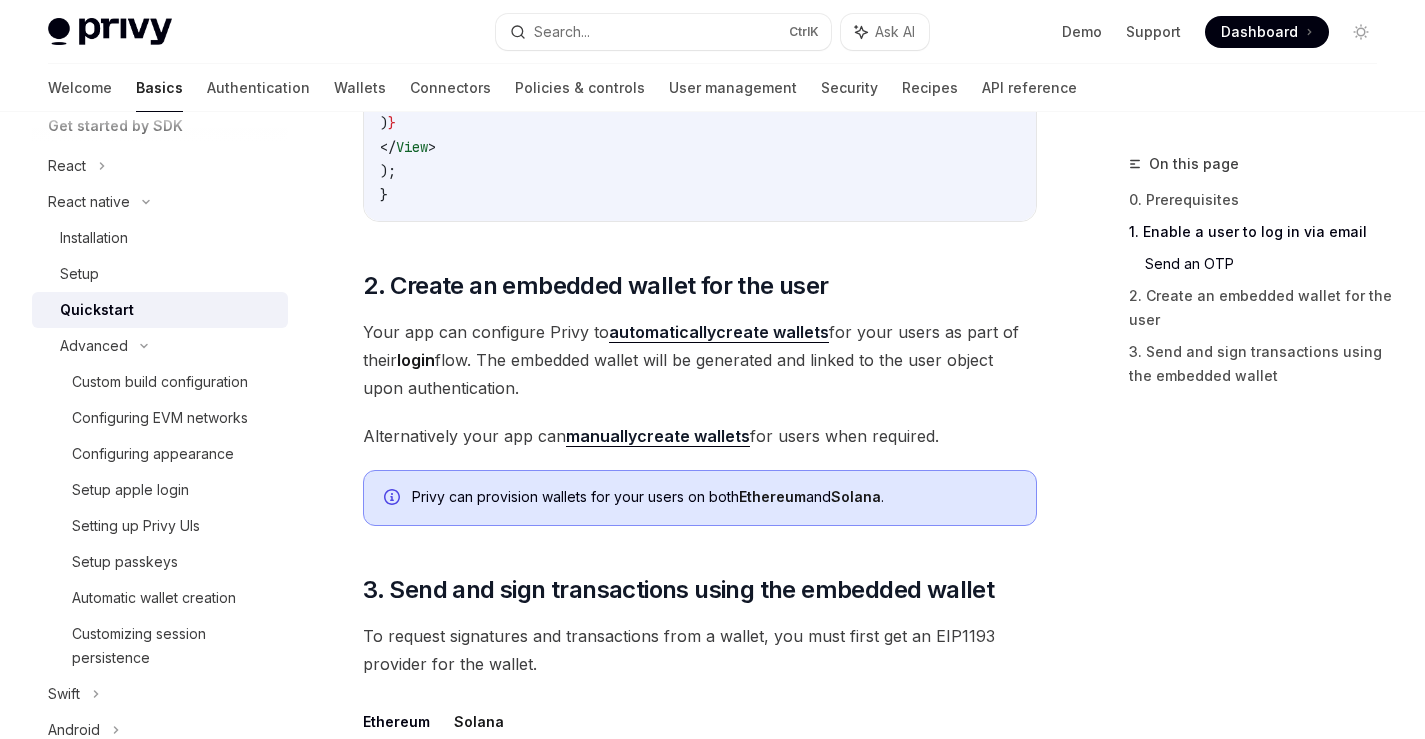 click on "automatically" at bounding box center (662, 332) 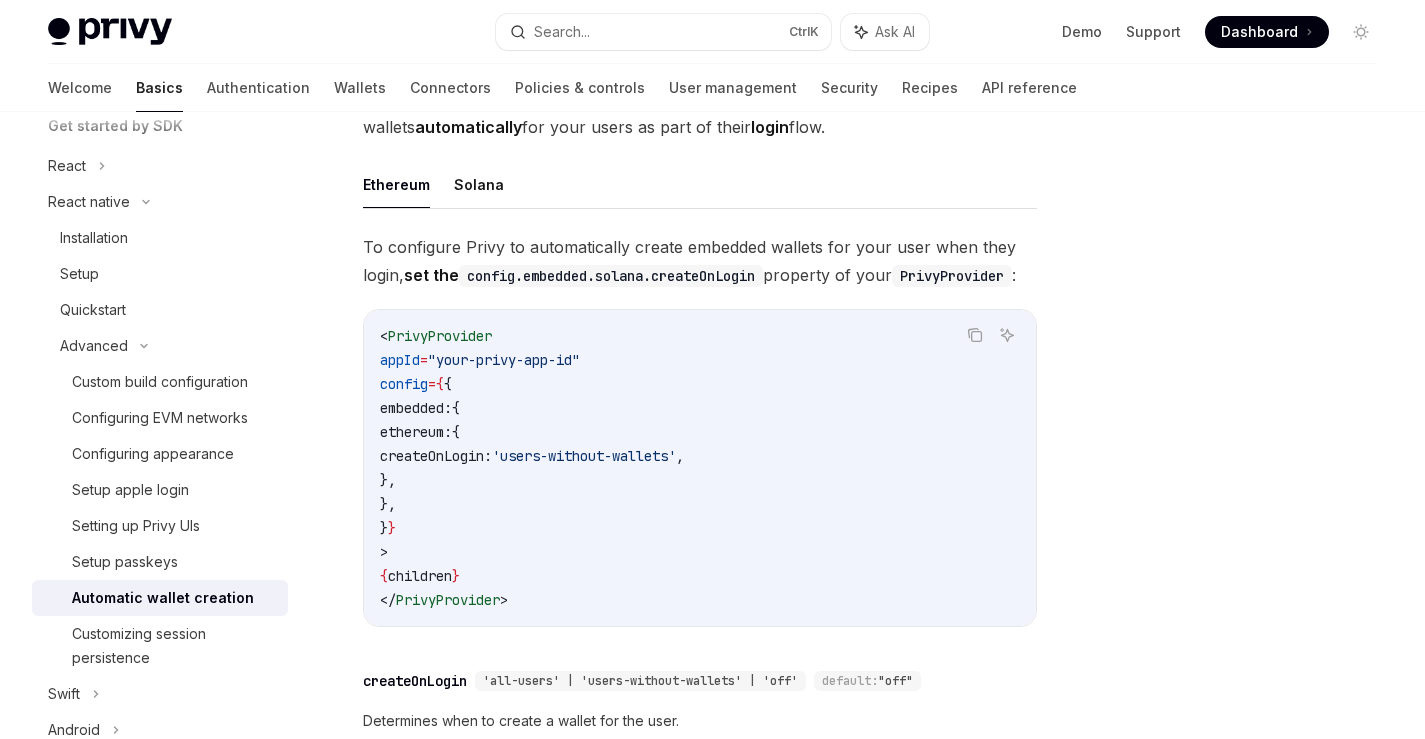 scroll, scrollTop: 120, scrollLeft: 0, axis: vertical 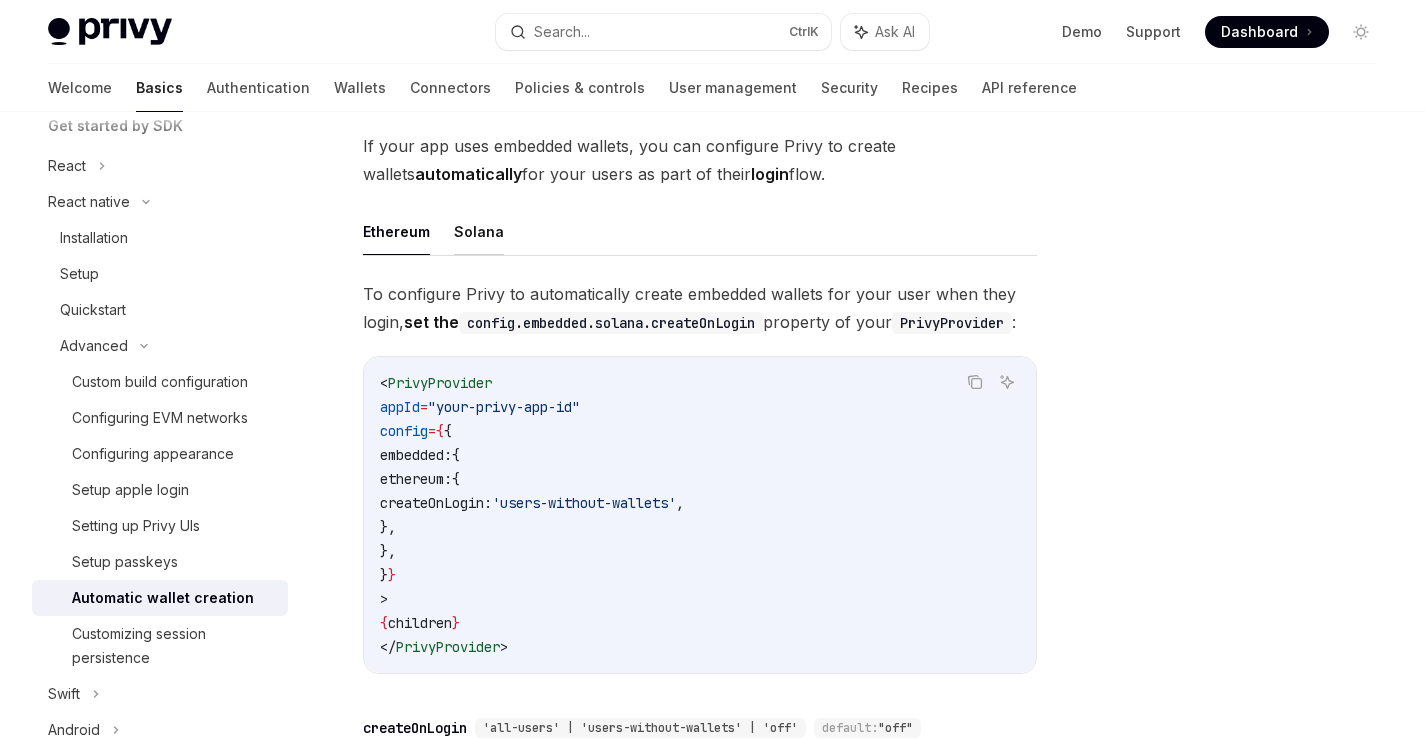 click on "Solana" at bounding box center [479, 231] 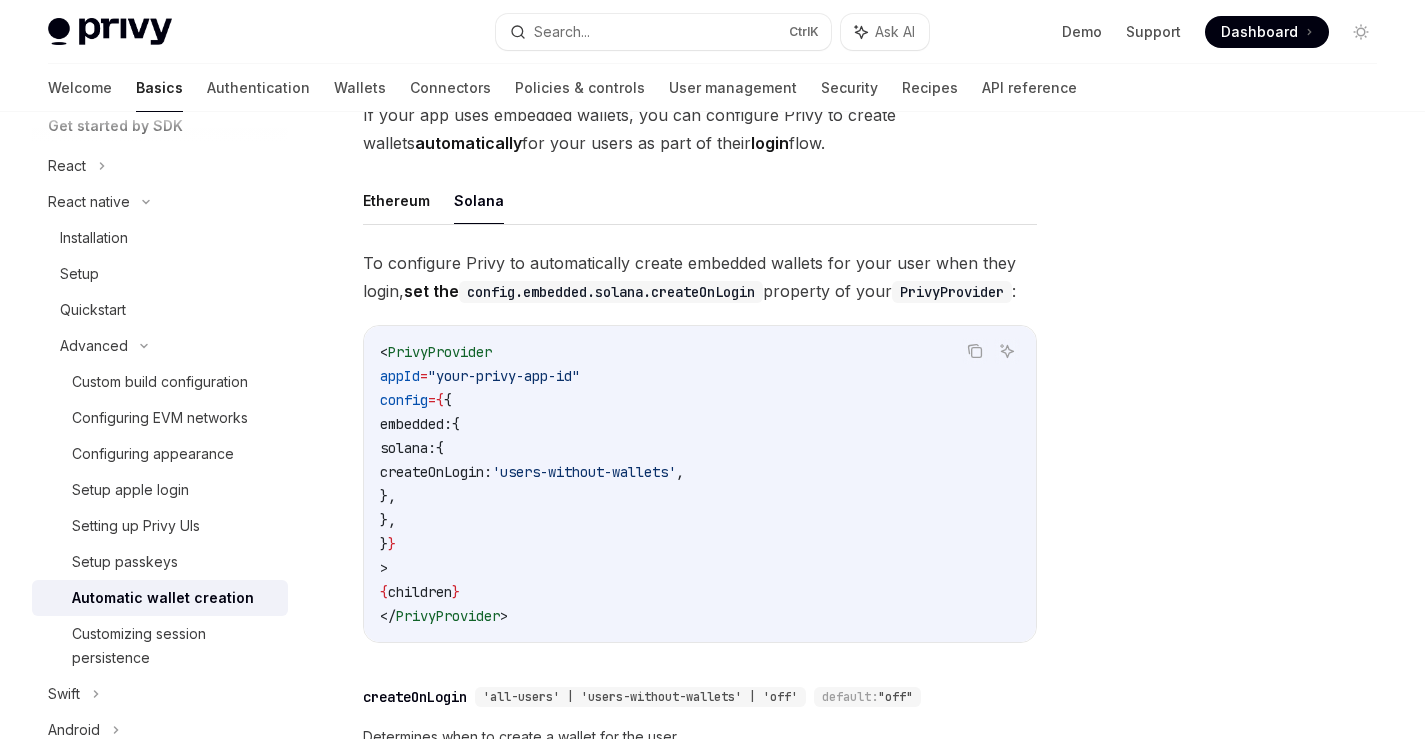 scroll, scrollTop: 196, scrollLeft: 0, axis: vertical 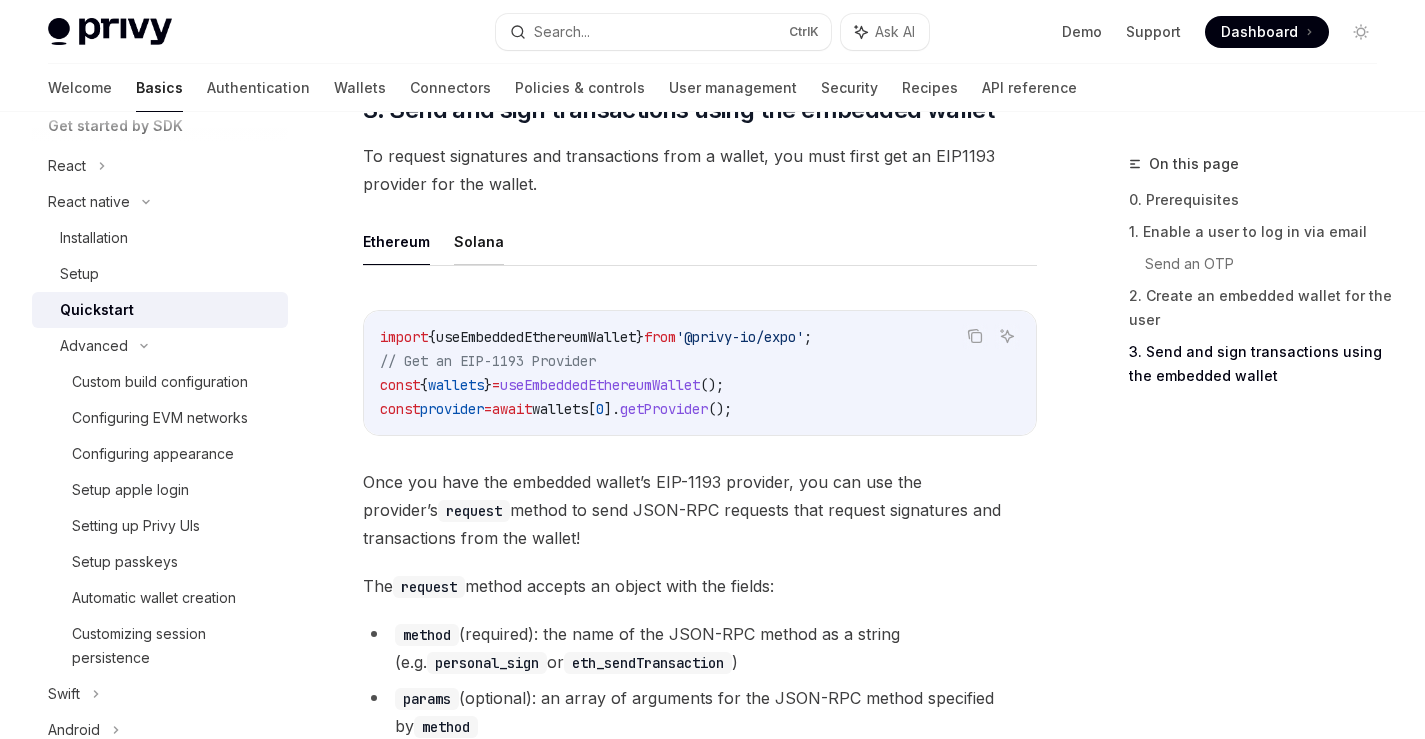 click on "Solana" at bounding box center [479, 241] 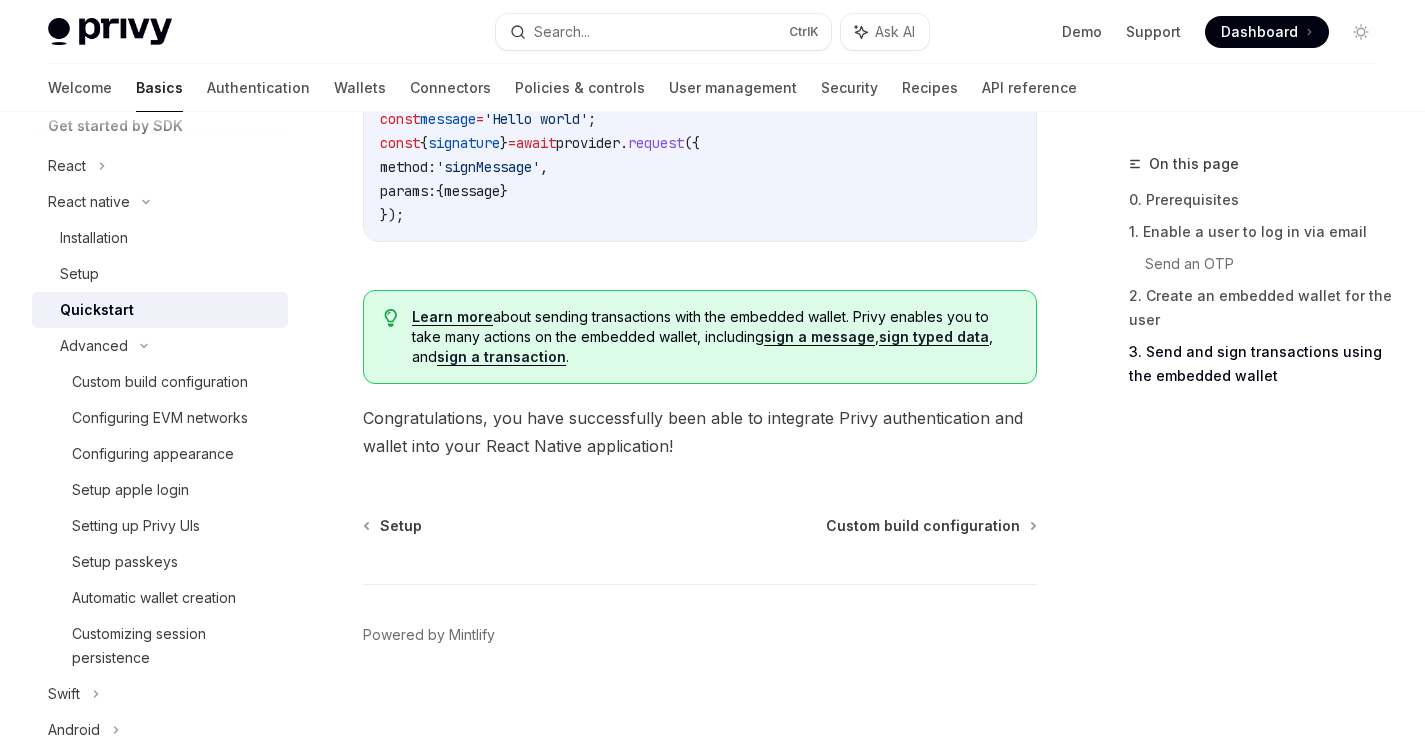 scroll, scrollTop: 2866, scrollLeft: 0, axis: vertical 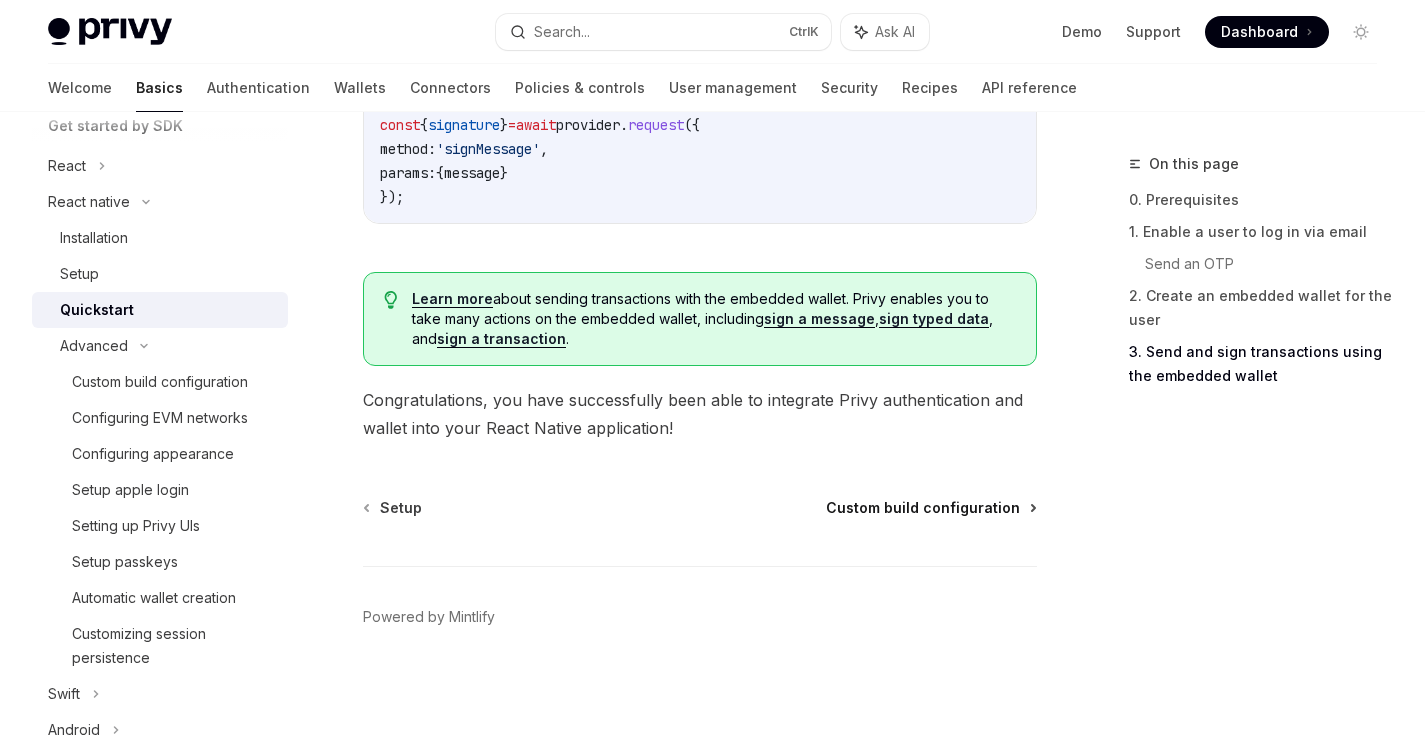 click on "Custom build configuration" at bounding box center (923, 508) 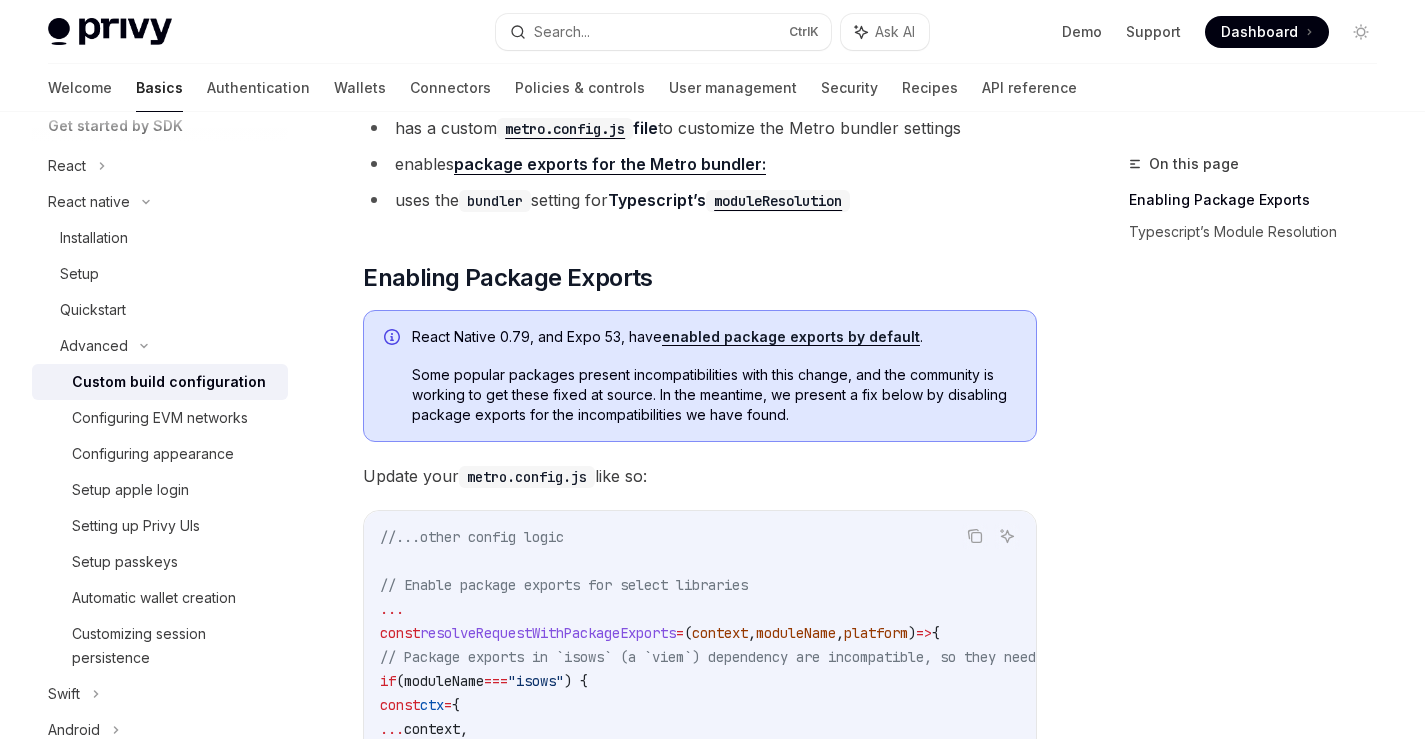 scroll, scrollTop: 0, scrollLeft: 0, axis: both 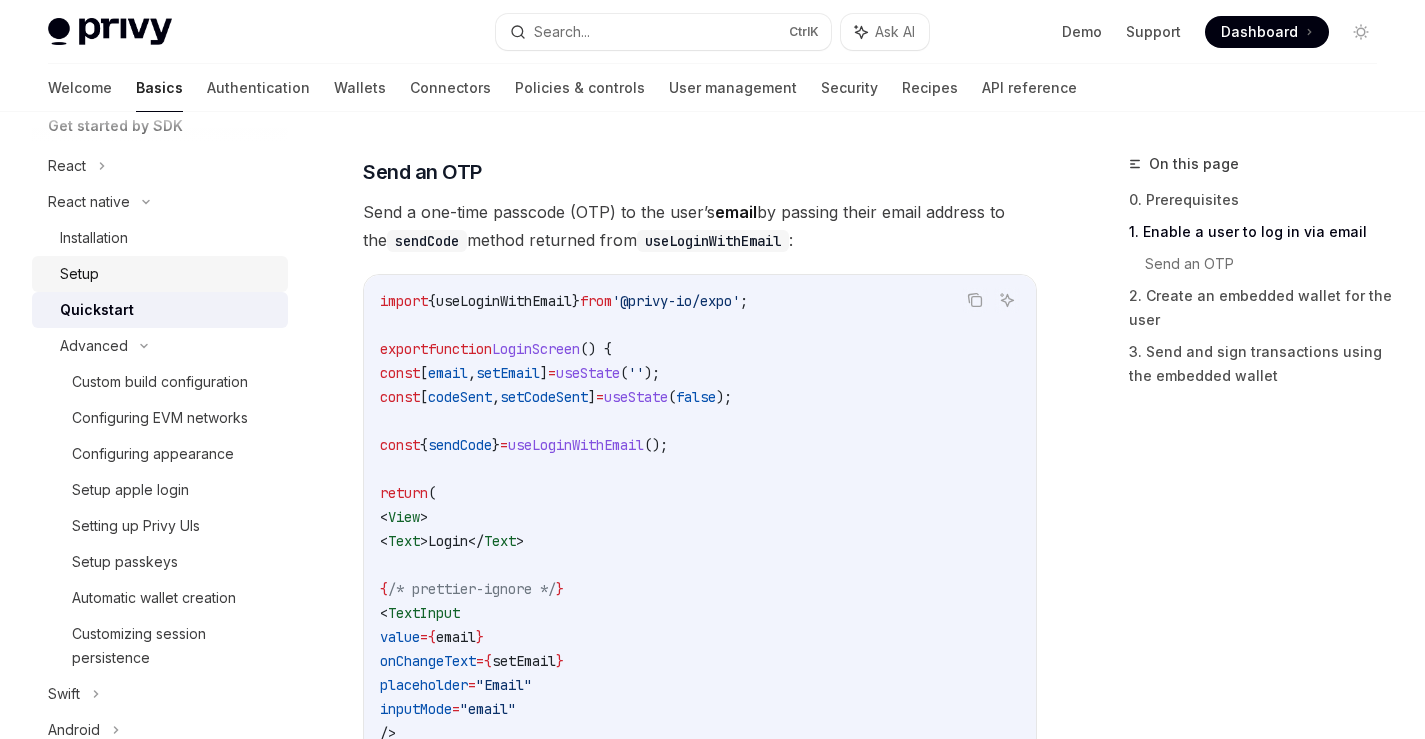 click on "Setup" at bounding box center (168, 274) 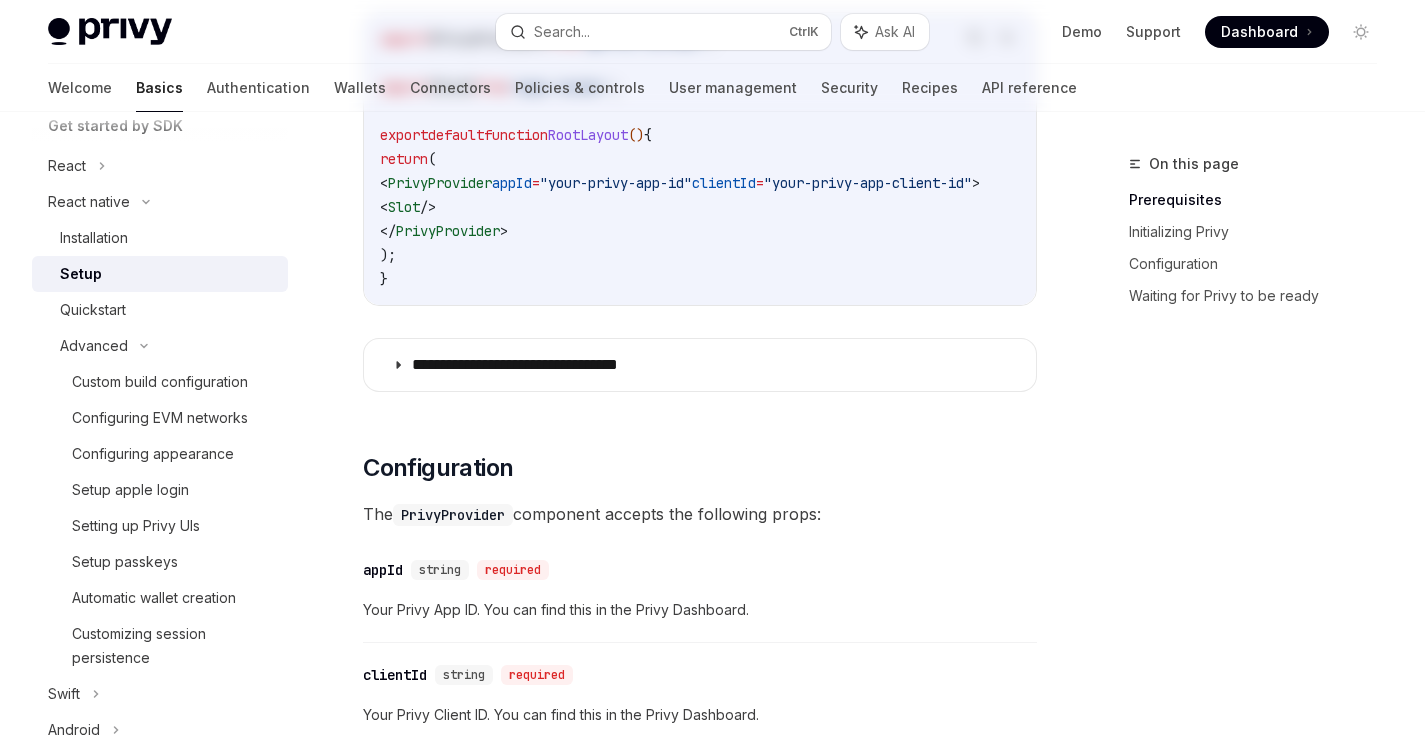 scroll, scrollTop: 0, scrollLeft: 0, axis: both 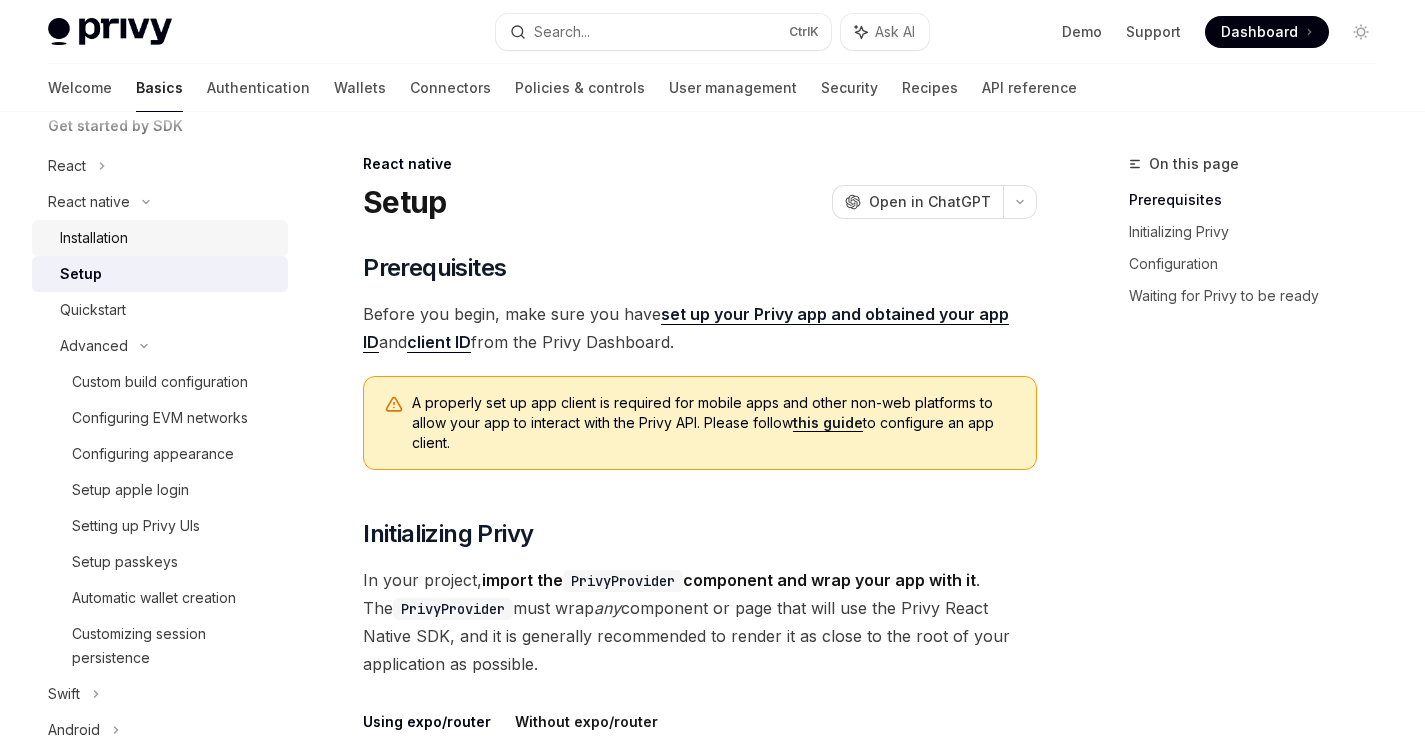 click on "Installation" at bounding box center (168, 238) 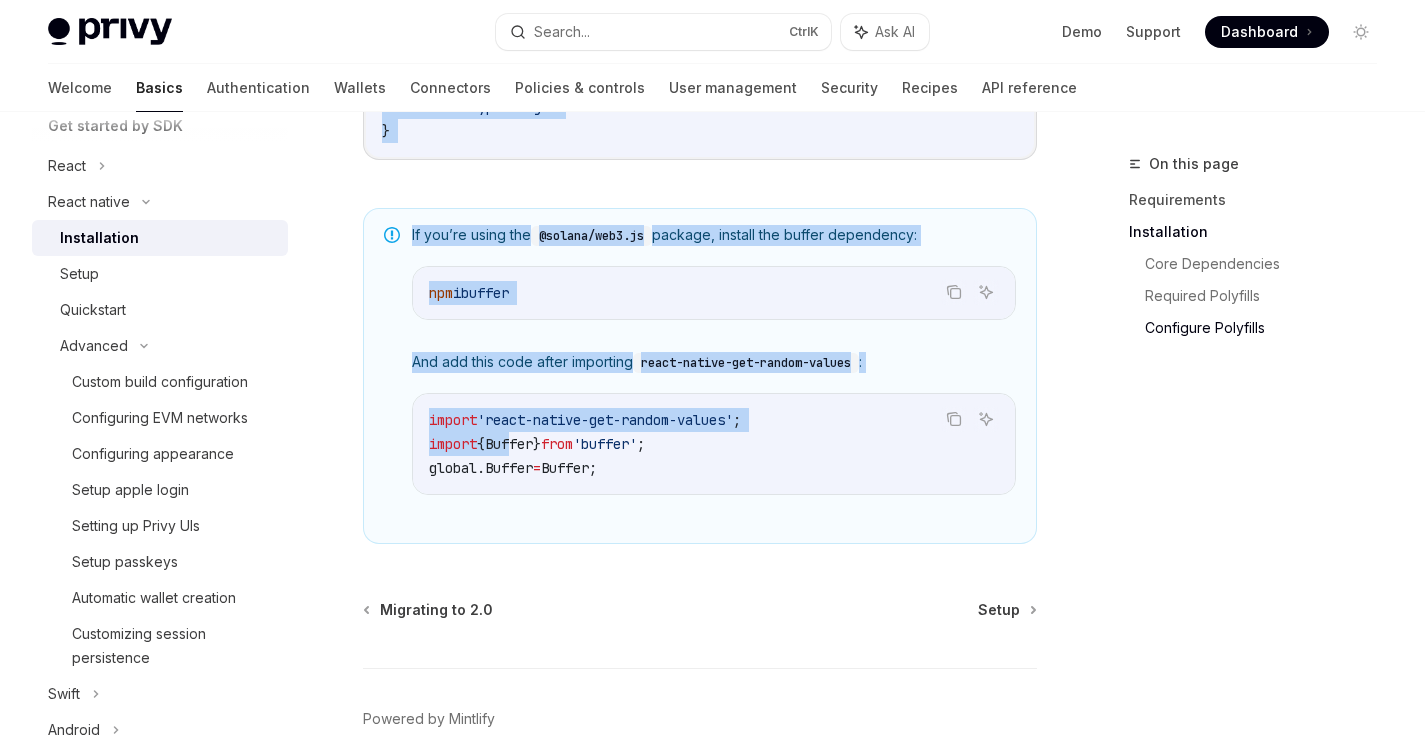 scroll, scrollTop: 1558, scrollLeft: 0, axis: vertical 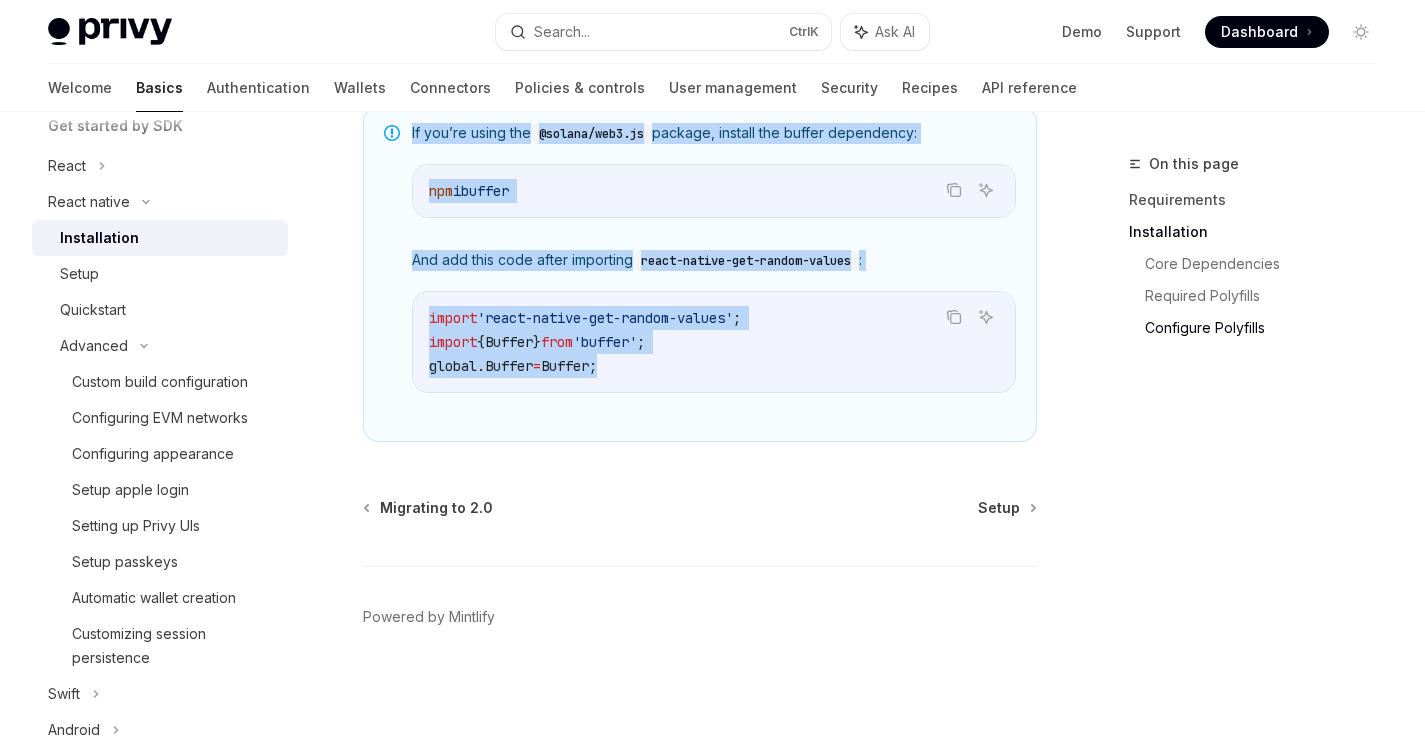 drag, startPoint x: 363, startPoint y: 158, endPoint x: 518, endPoint y: 437, distance: 319.16452 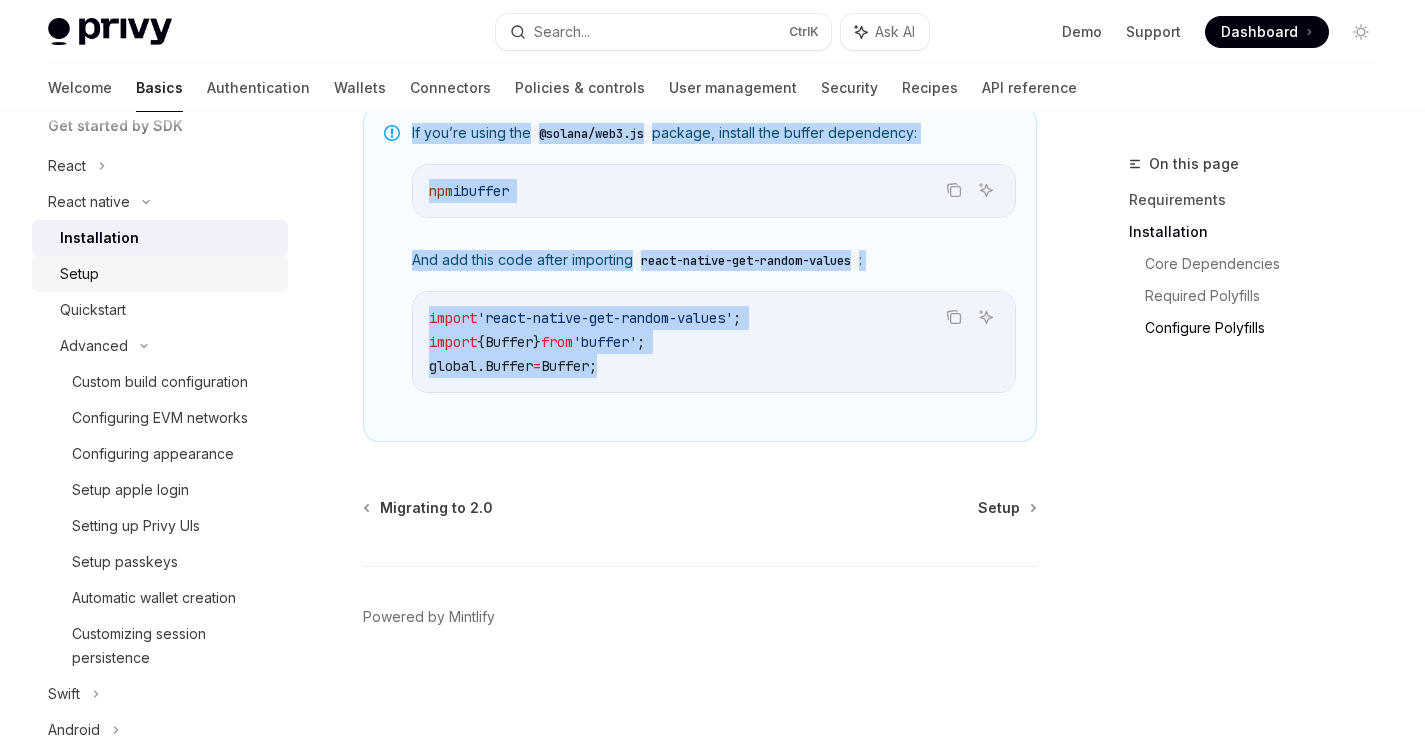 click on "Setup" at bounding box center [168, 274] 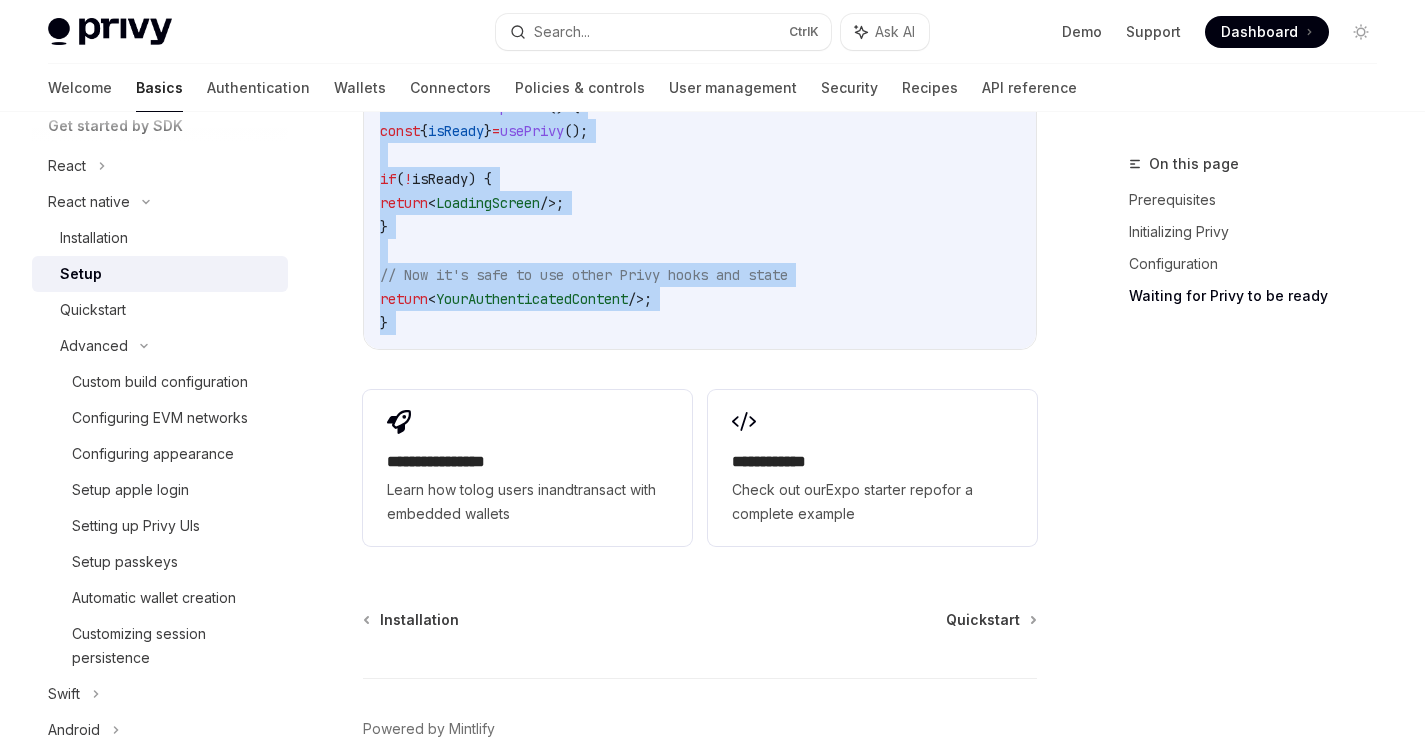 drag, startPoint x: 357, startPoint y: 154, endPoint x: 599, endPoint y: 444, distance: 377.7089 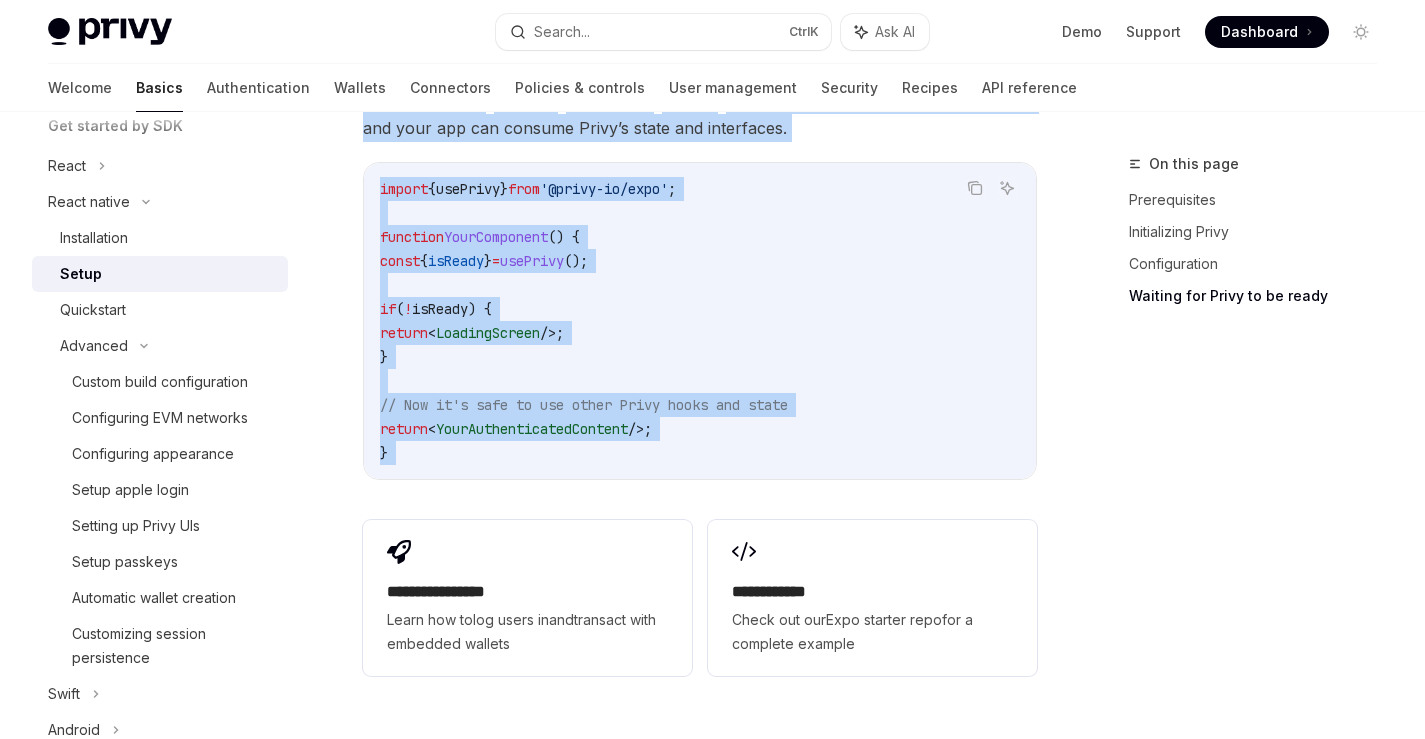 scroll, scrollTop: 1450, scrollLeft: 0, axis: vertical 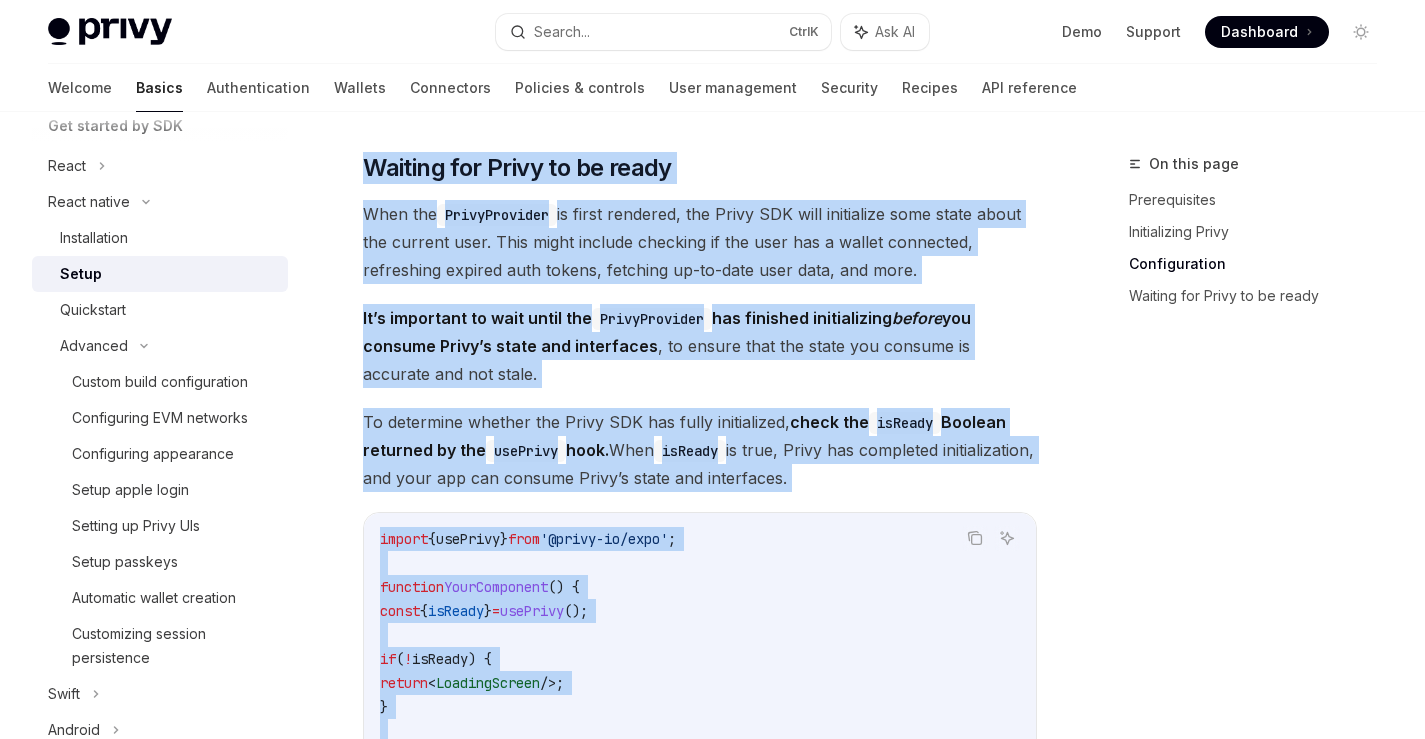 click on "isReady" at bounding box center (690, 451) 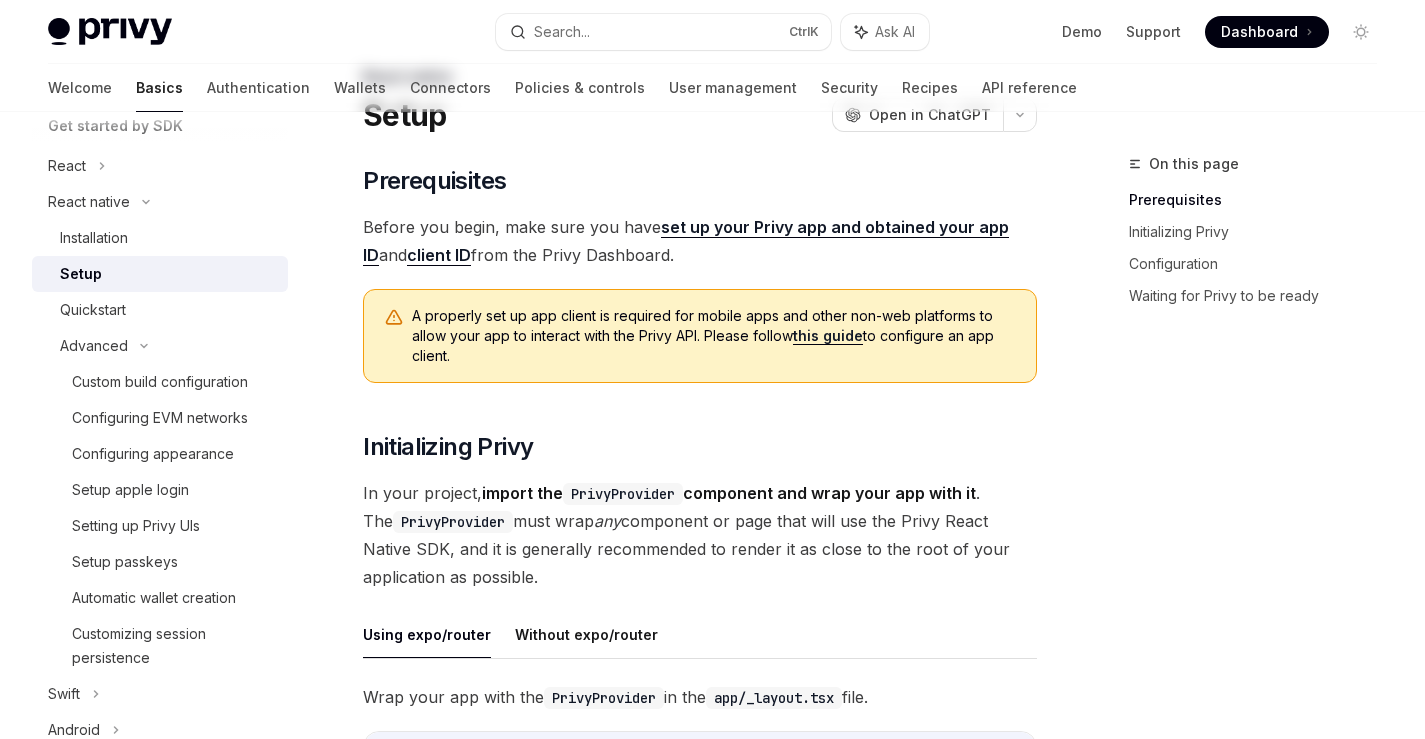 scroll, scrollTop: 0, scrollLeft: 0, axis: both 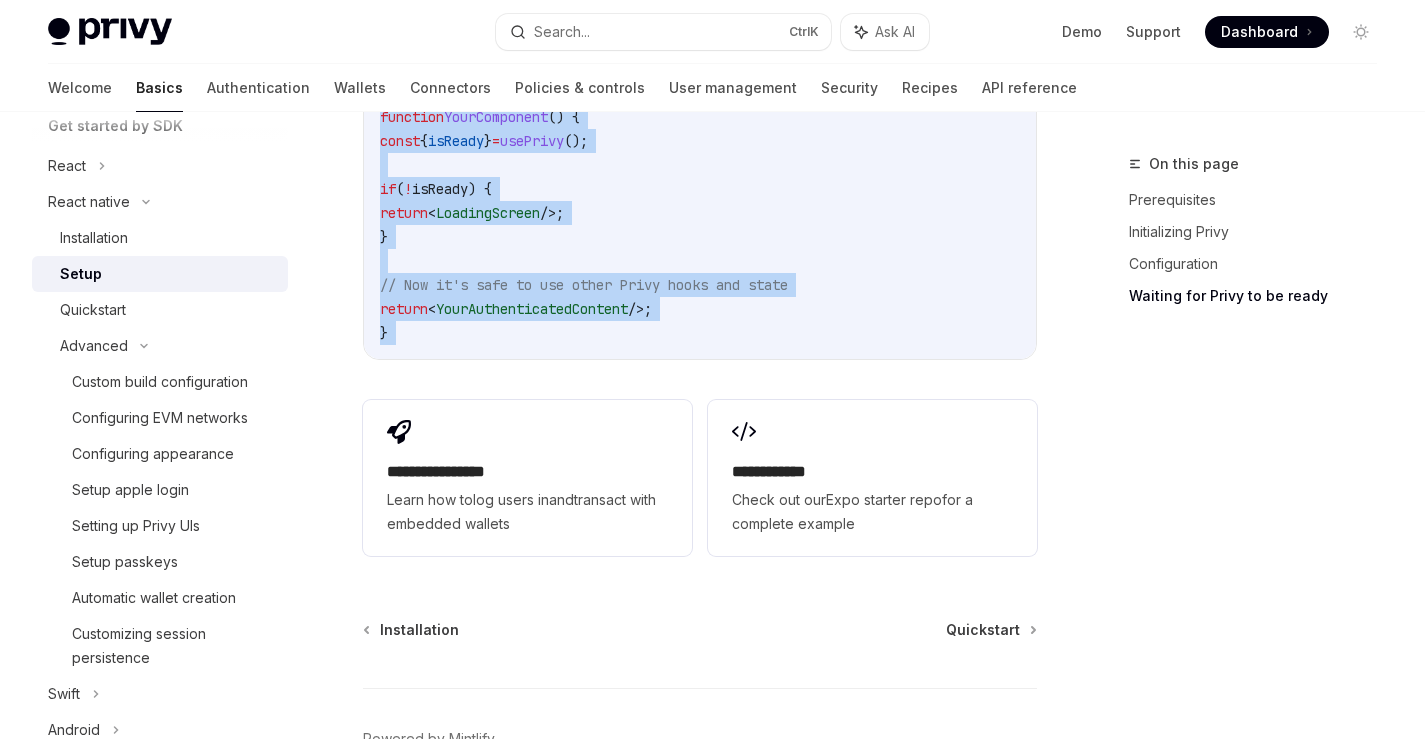 drag, startPoint x: 359, startPoint y: 160, endPoint x: 580, endPoint y: 389, distance: 318.24832 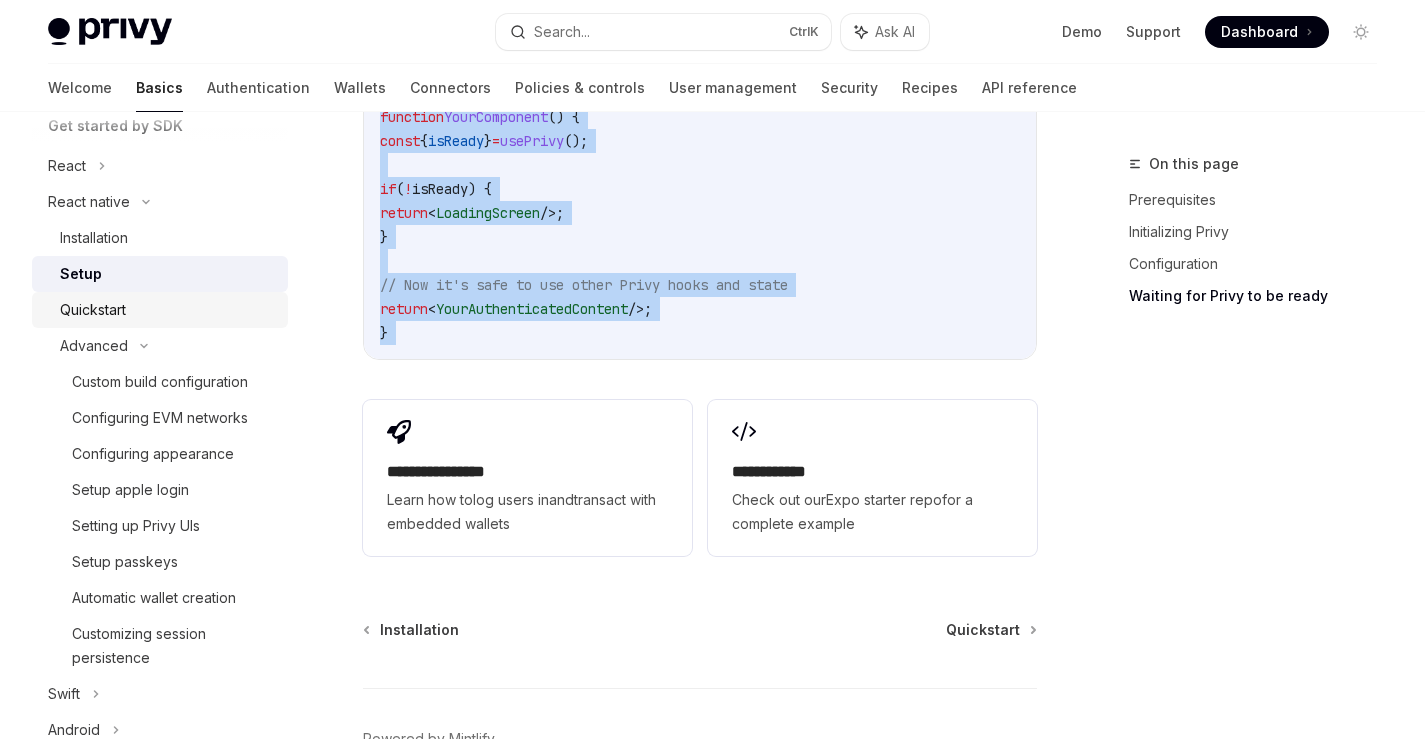 click on "Quickstart" at bounding box center (168, 310) 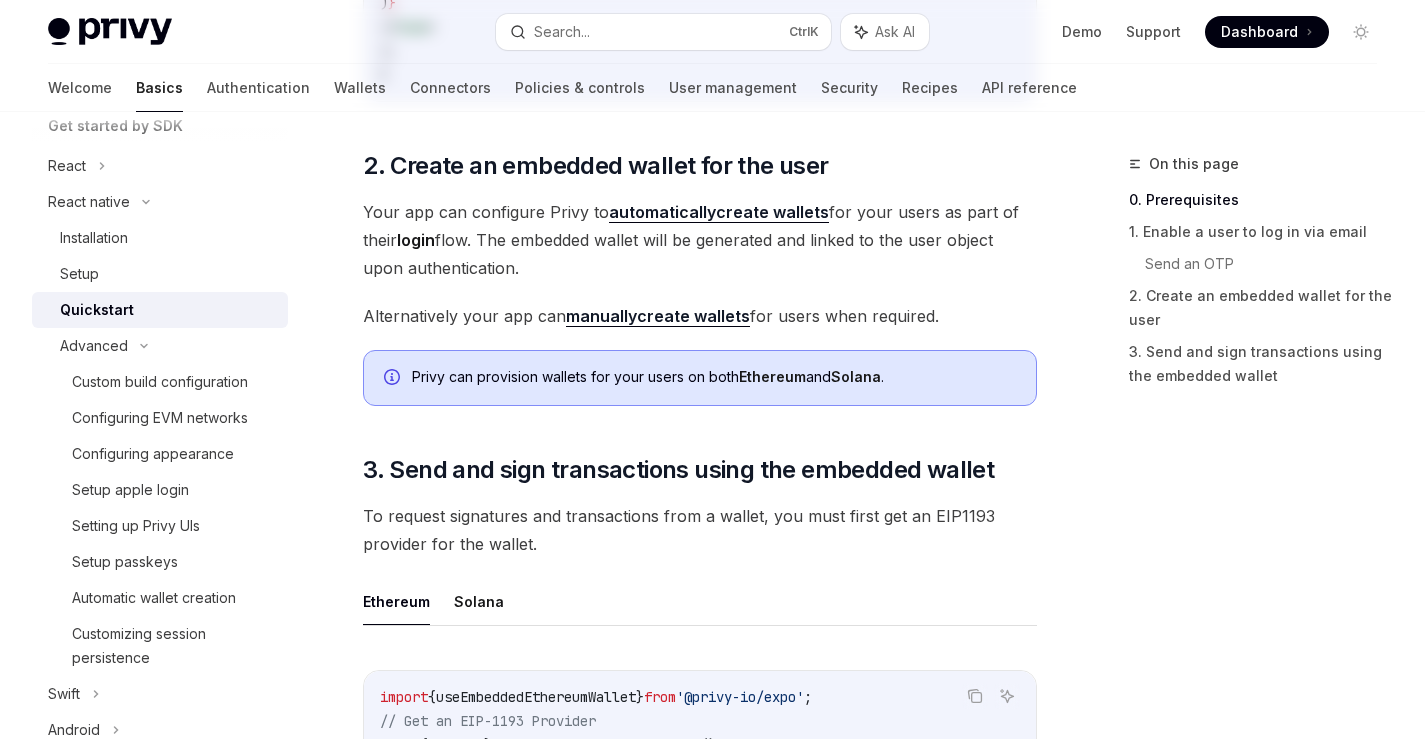 scroll, scrollTop: 0, scrollLeft: 0, axis: both 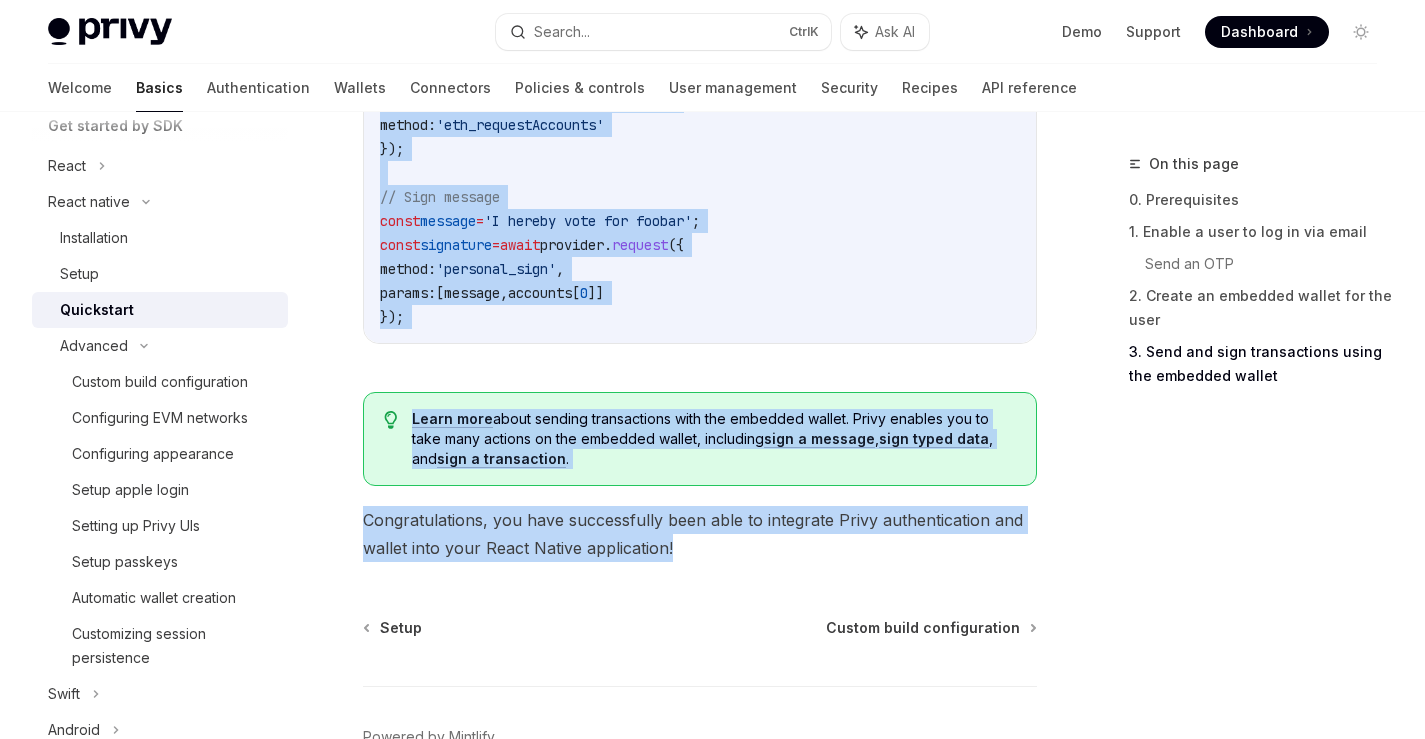 drag, startPoint x: 351, startPoint y: 151, endPoint x: 698, endPoint y: 549, distance: 528.02747 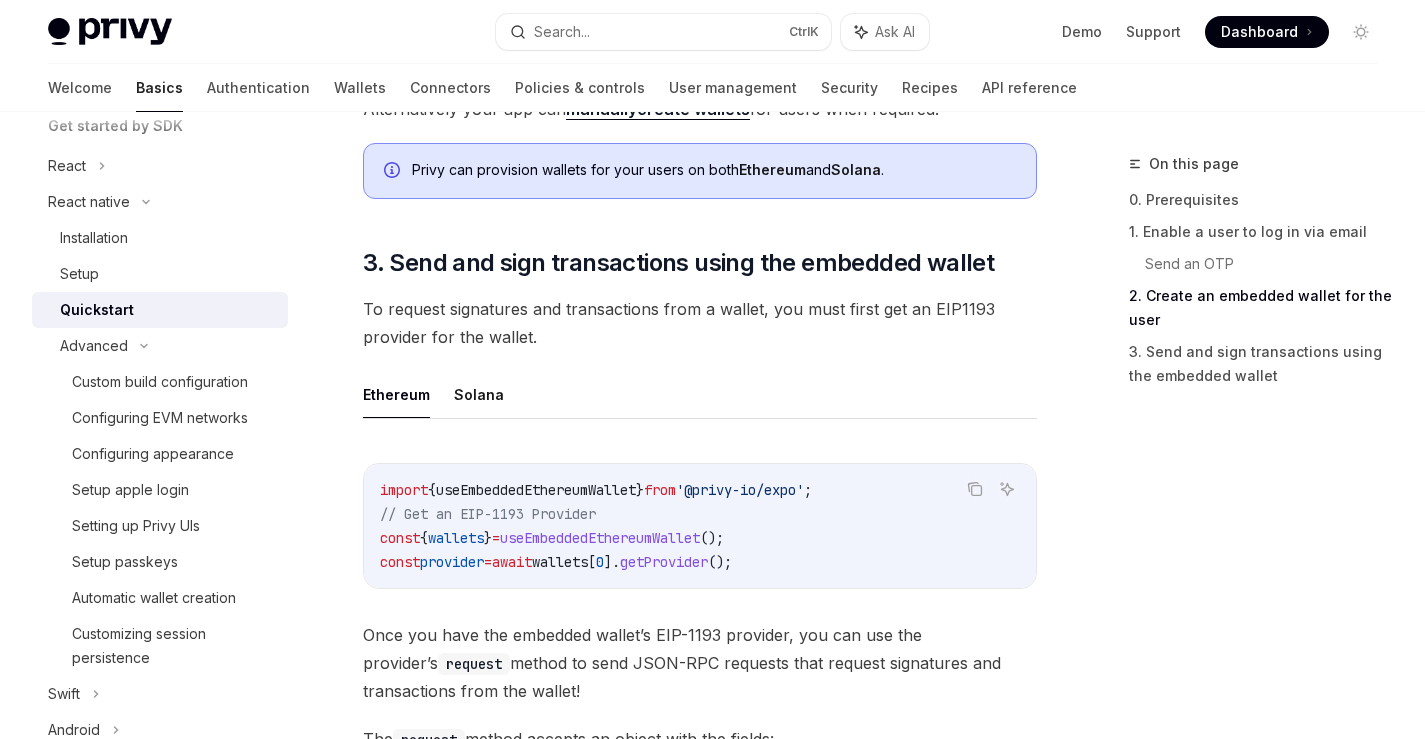 scroll, scrollTop: 2122, scrollLeft: 0, axis: vertical 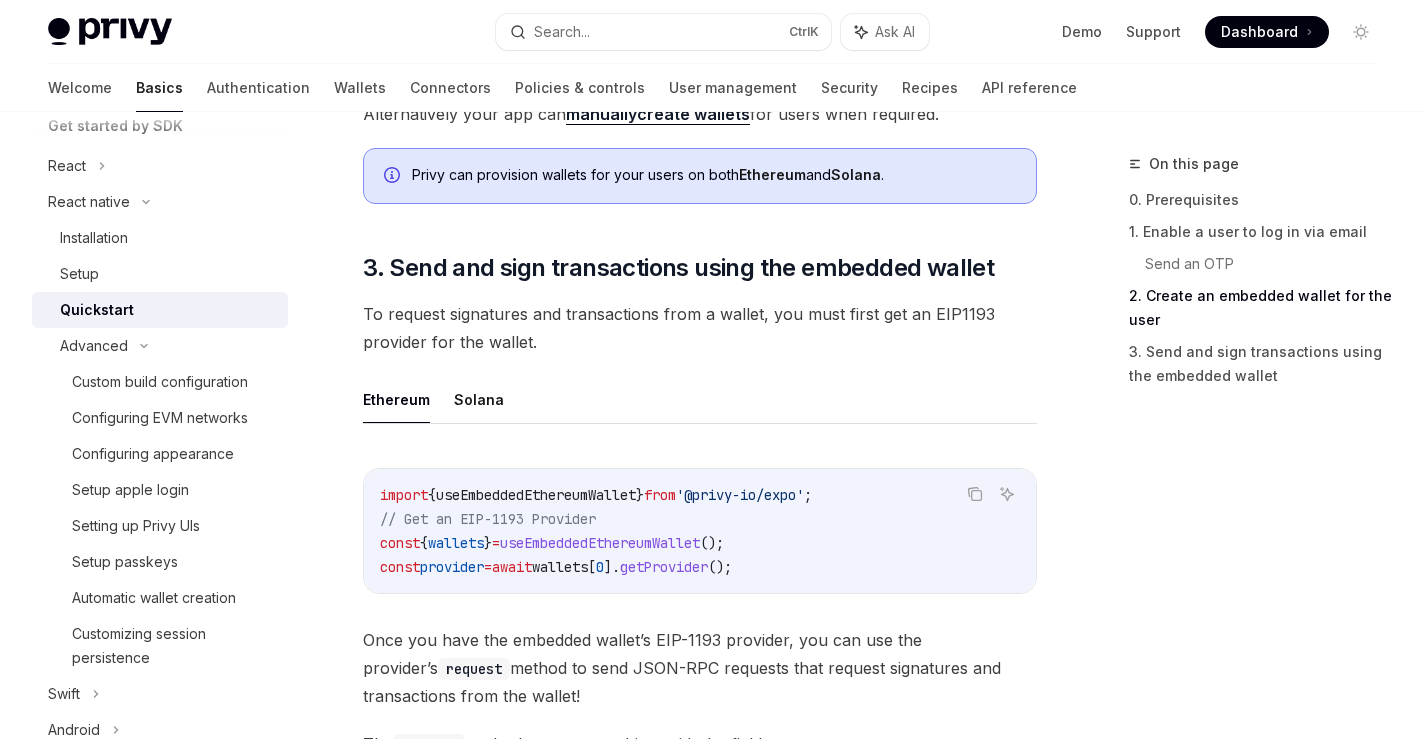 click on "Ethereum   Solana" at bounding box center [700, 400] 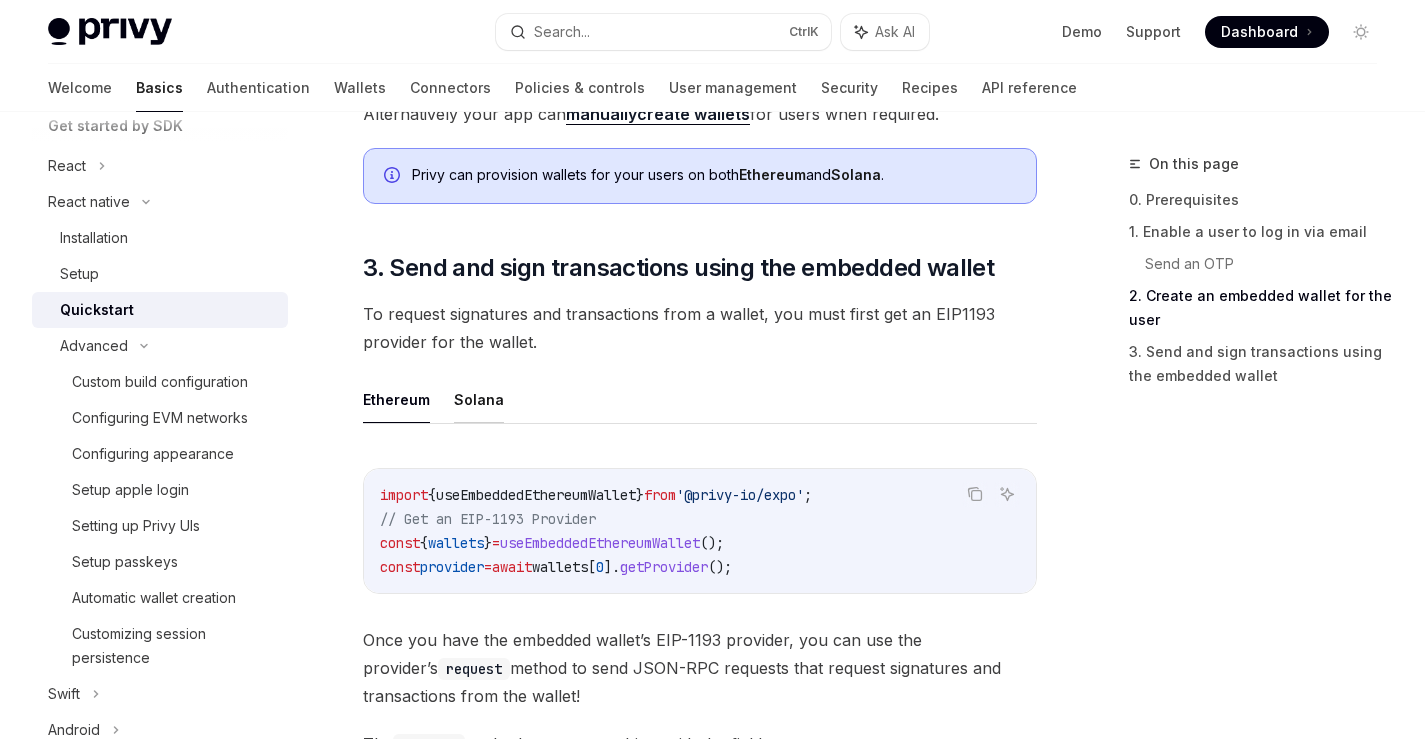 click on "Solana" at bounding box center (479, 399) 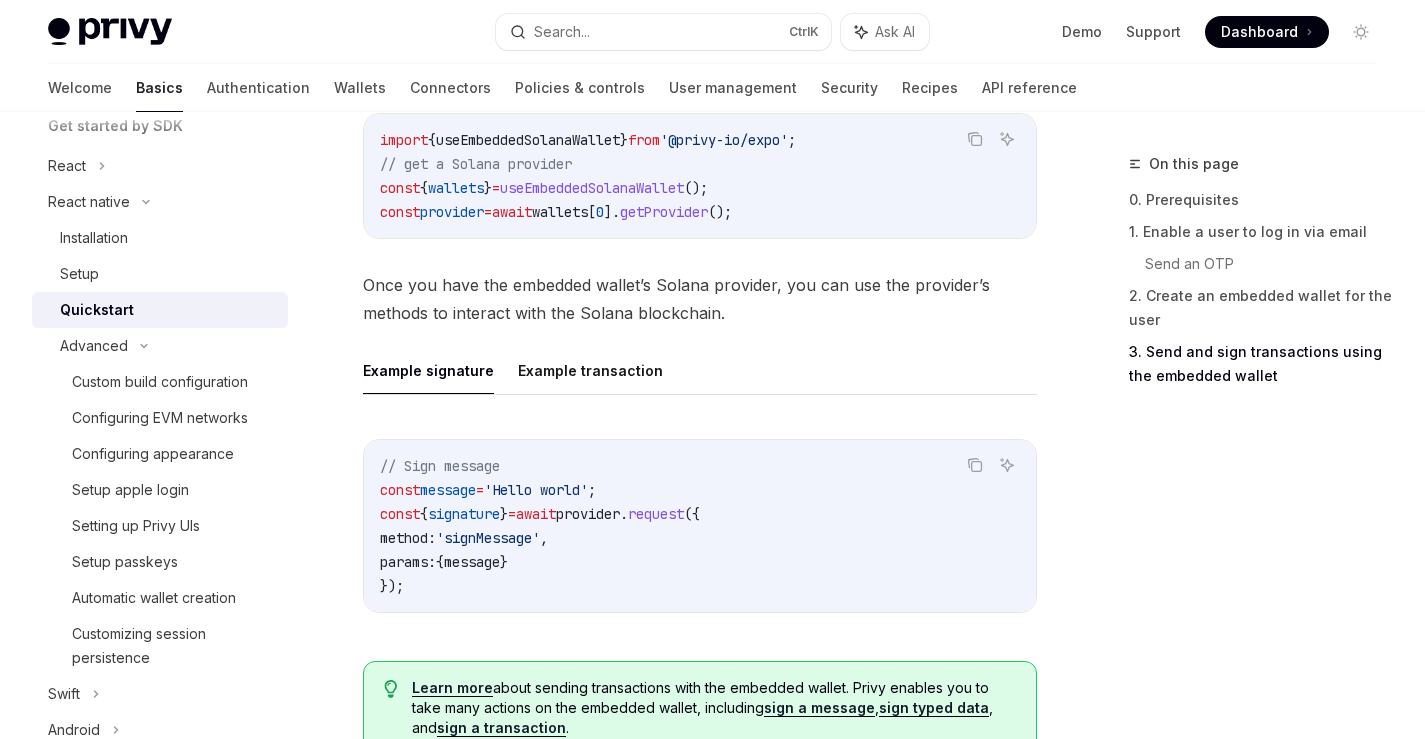 scroll, scrollTop: 2486, scrollLeft: 0, axis: vertical 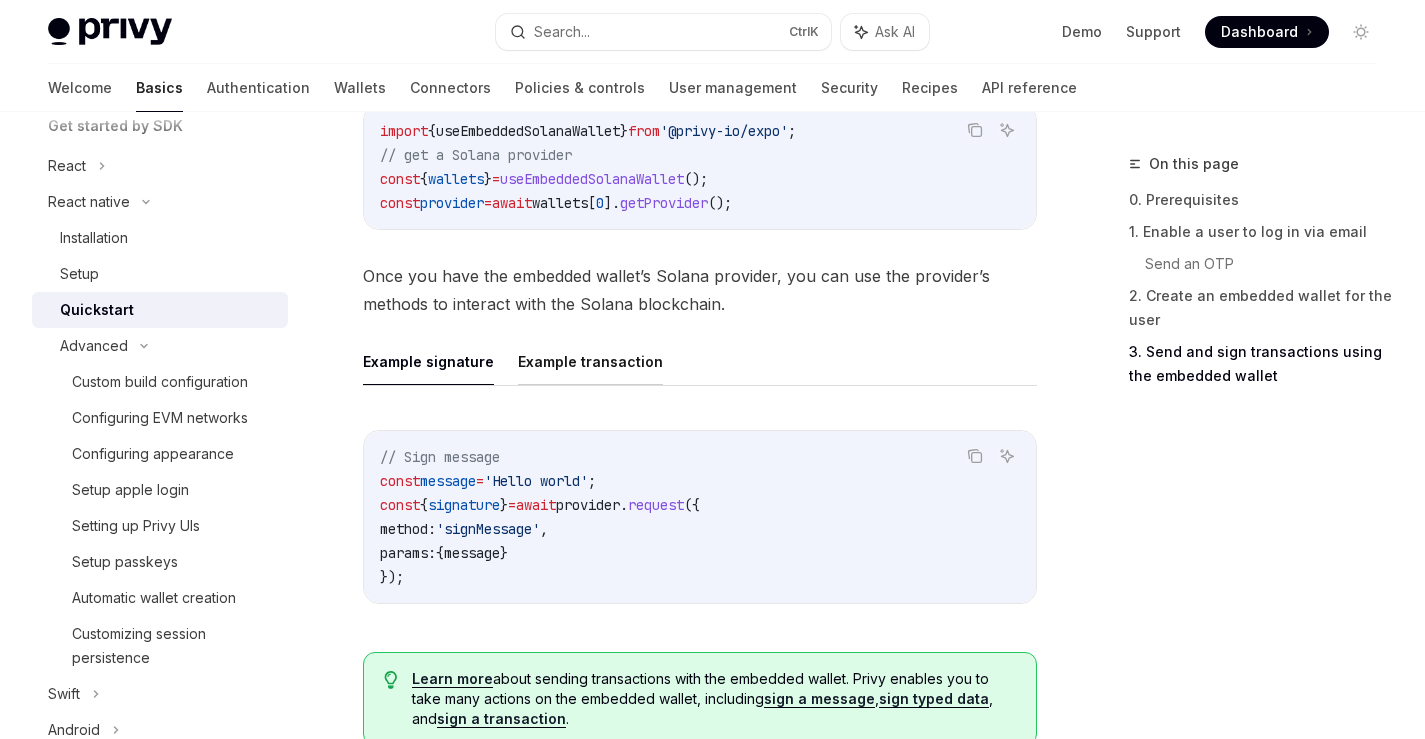 click on "Example transaction" at bounding box center [590, 361] 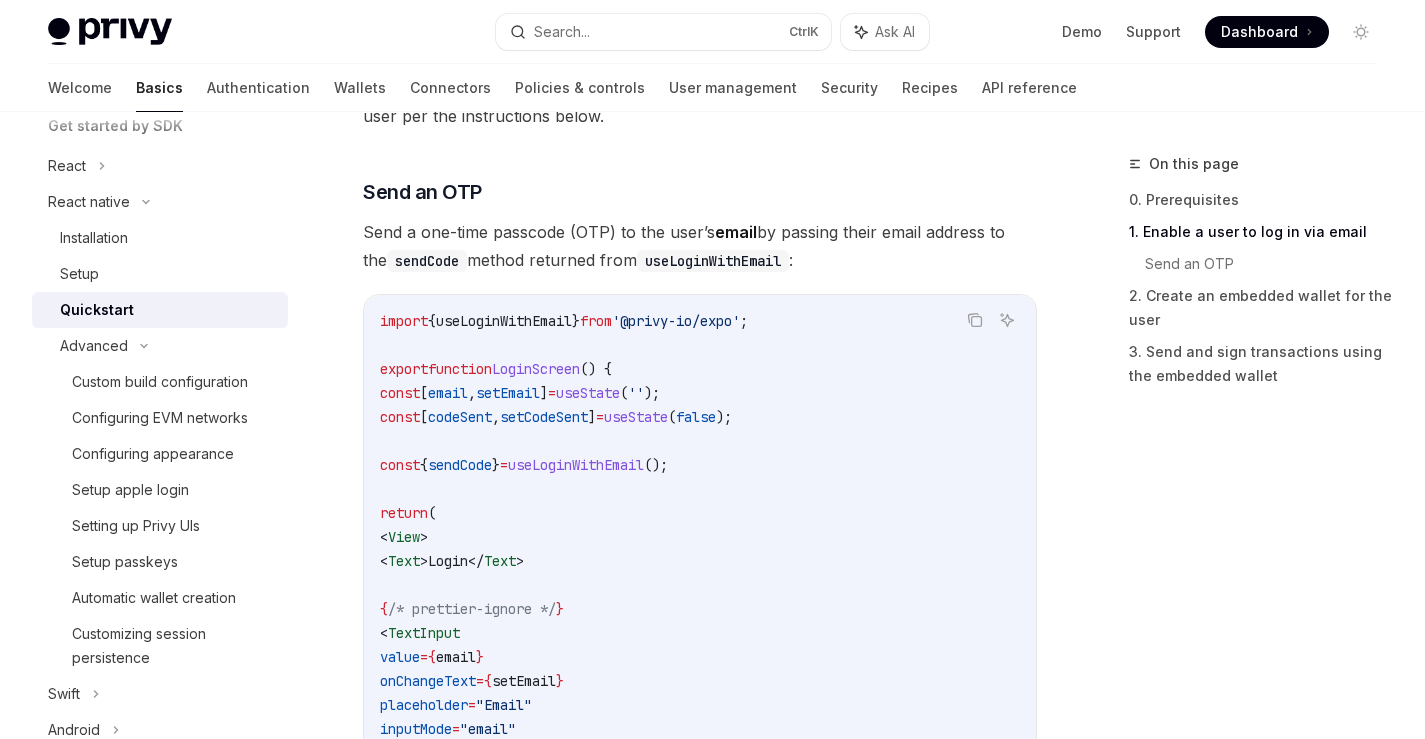 scroll, scrollTop: 186, scrollLeft: 0, axis: vertical 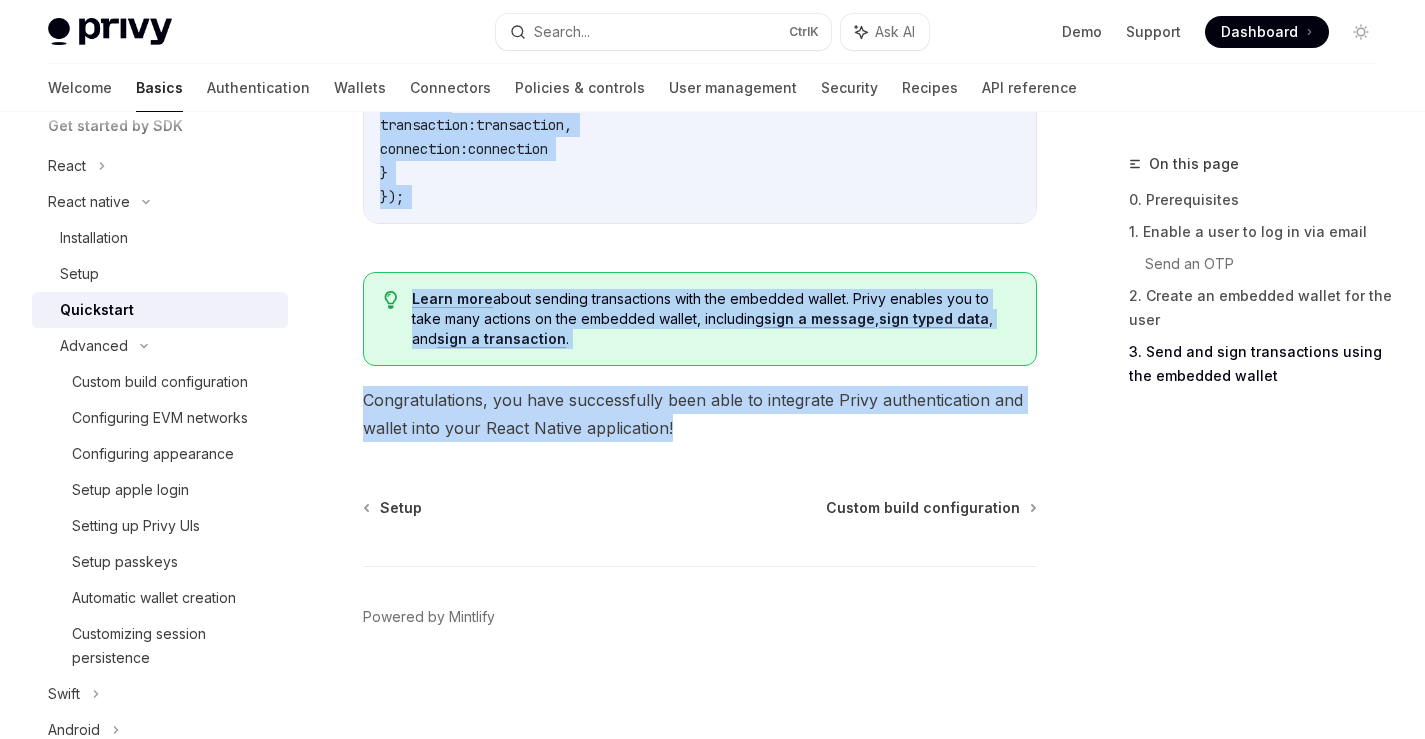 drag, startPoint x: 392, startPoint y: 218, endPoint x: 755, endPoint y: 433, distance: 421.89334 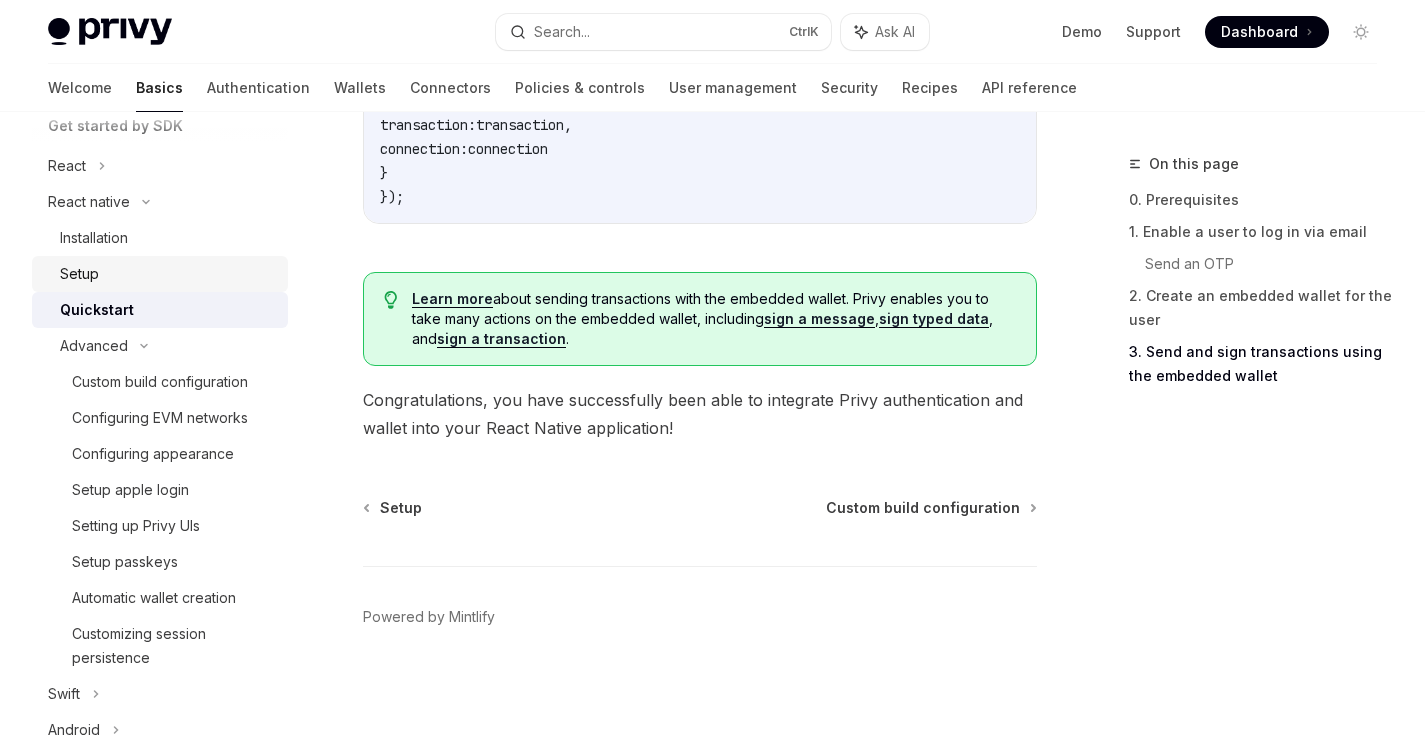click on "Setup" at bounding box center (160, 274) 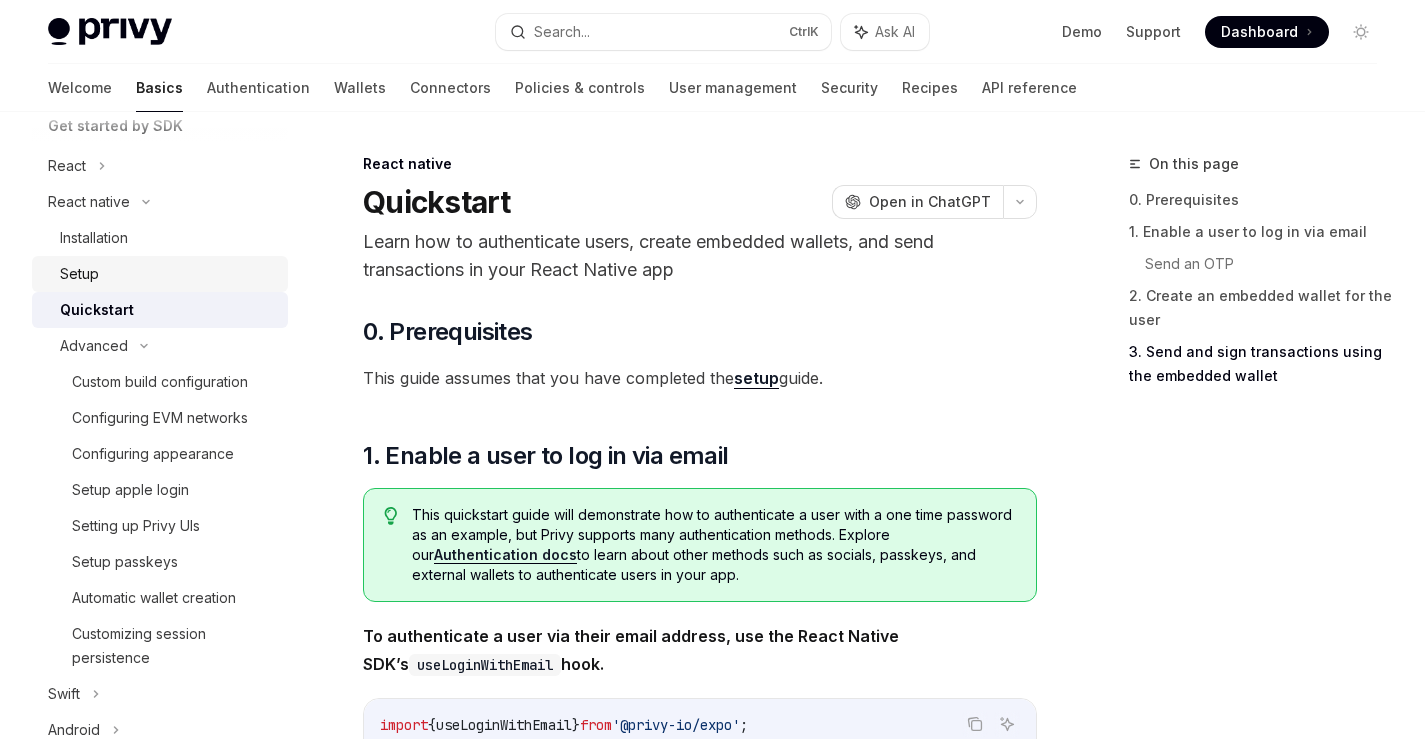 type on "*" 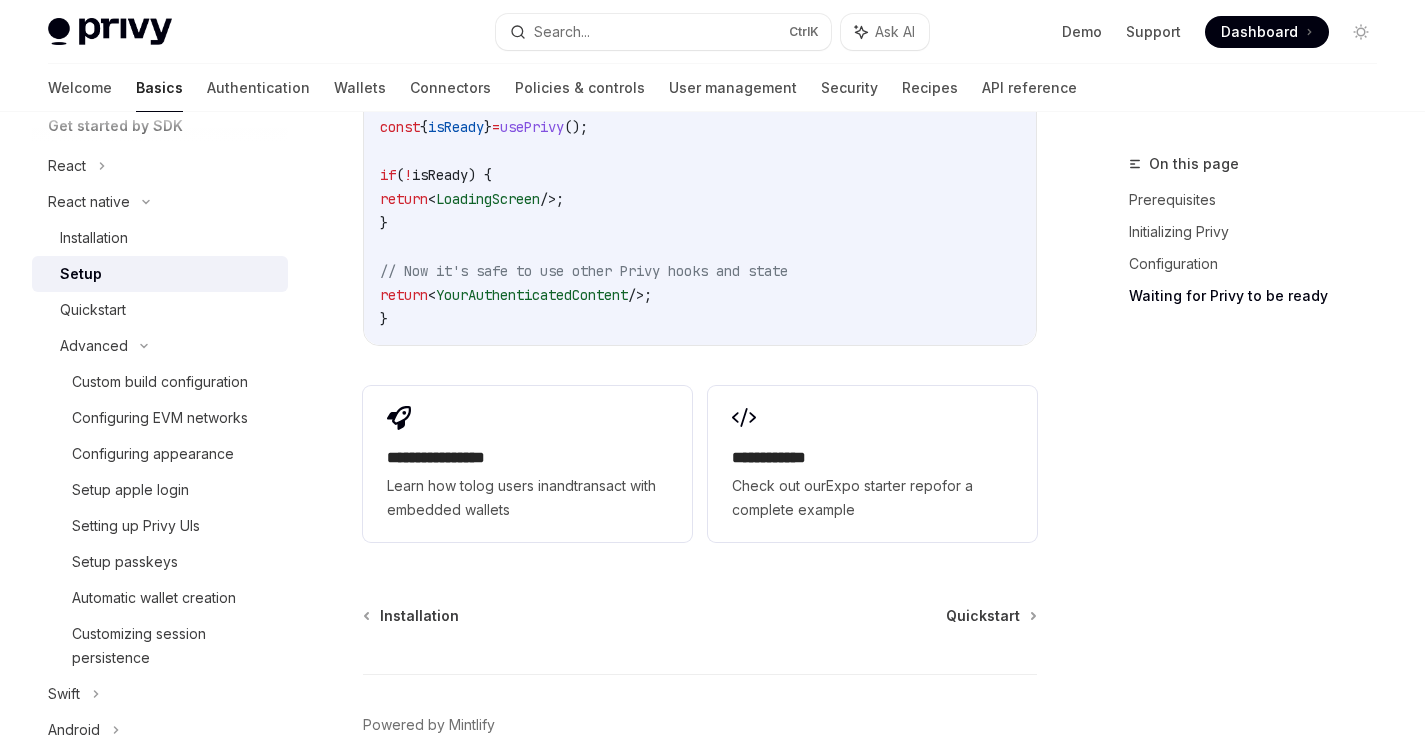 scroll, scrollTop: 2050, scrollLeft: 0, axis: vertical 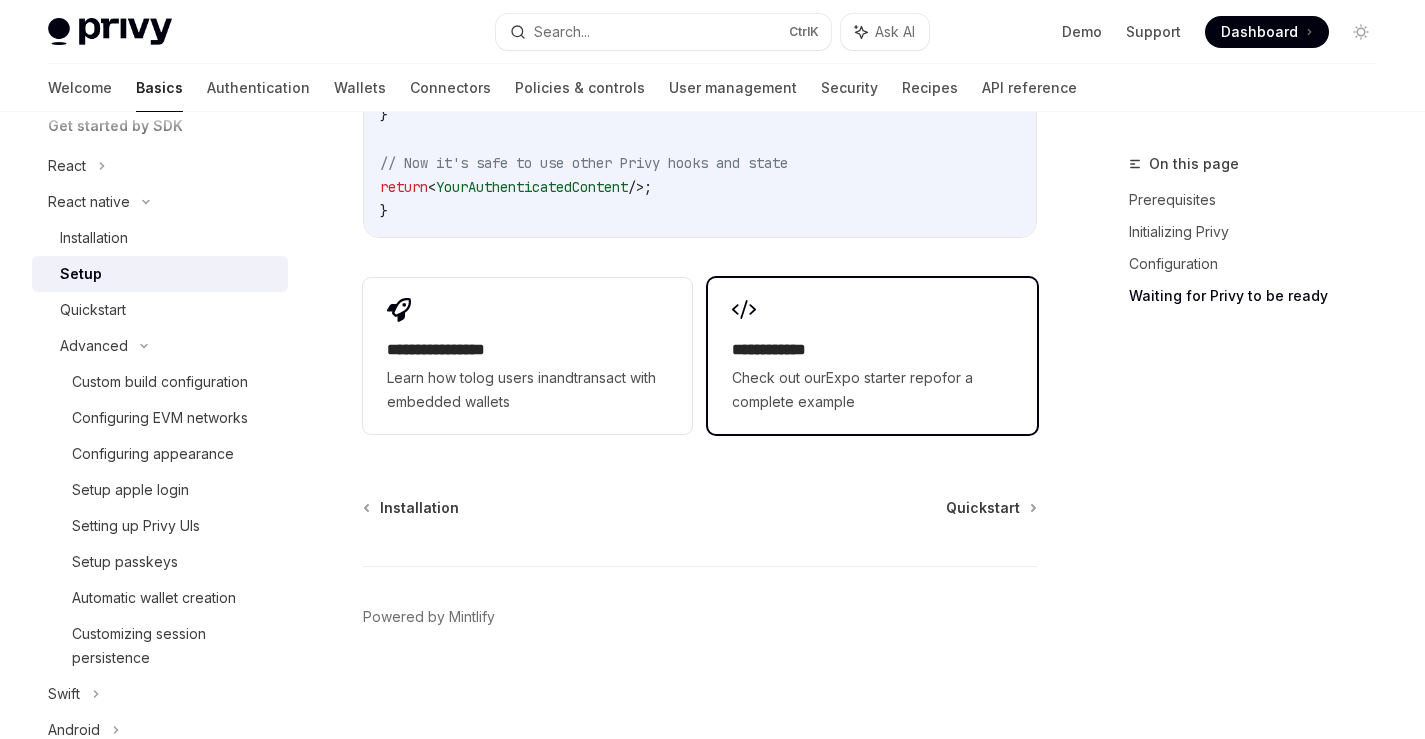 click on "**********" at bounding box center (872, 356) 